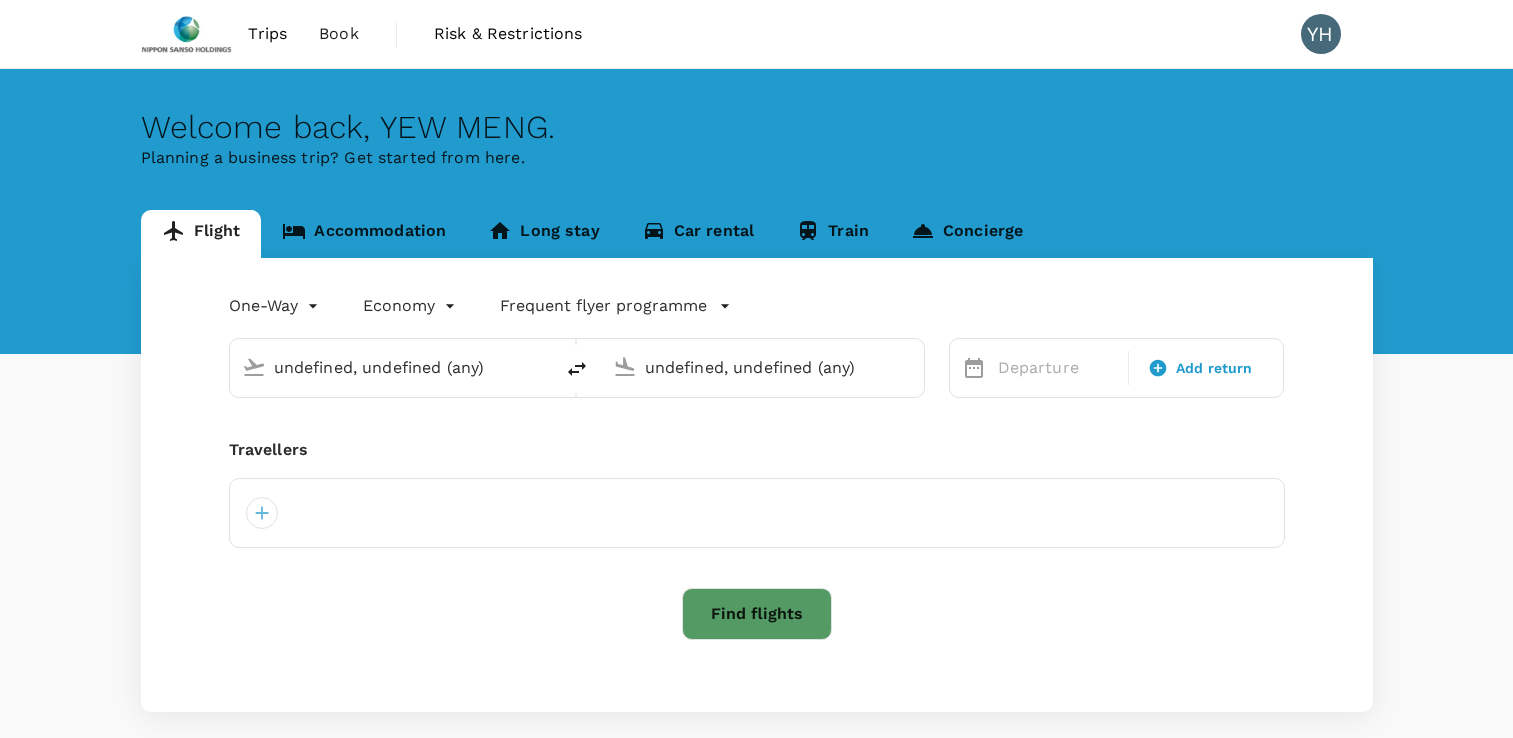 type on "Tan Son Nhat Intl (SGN)" 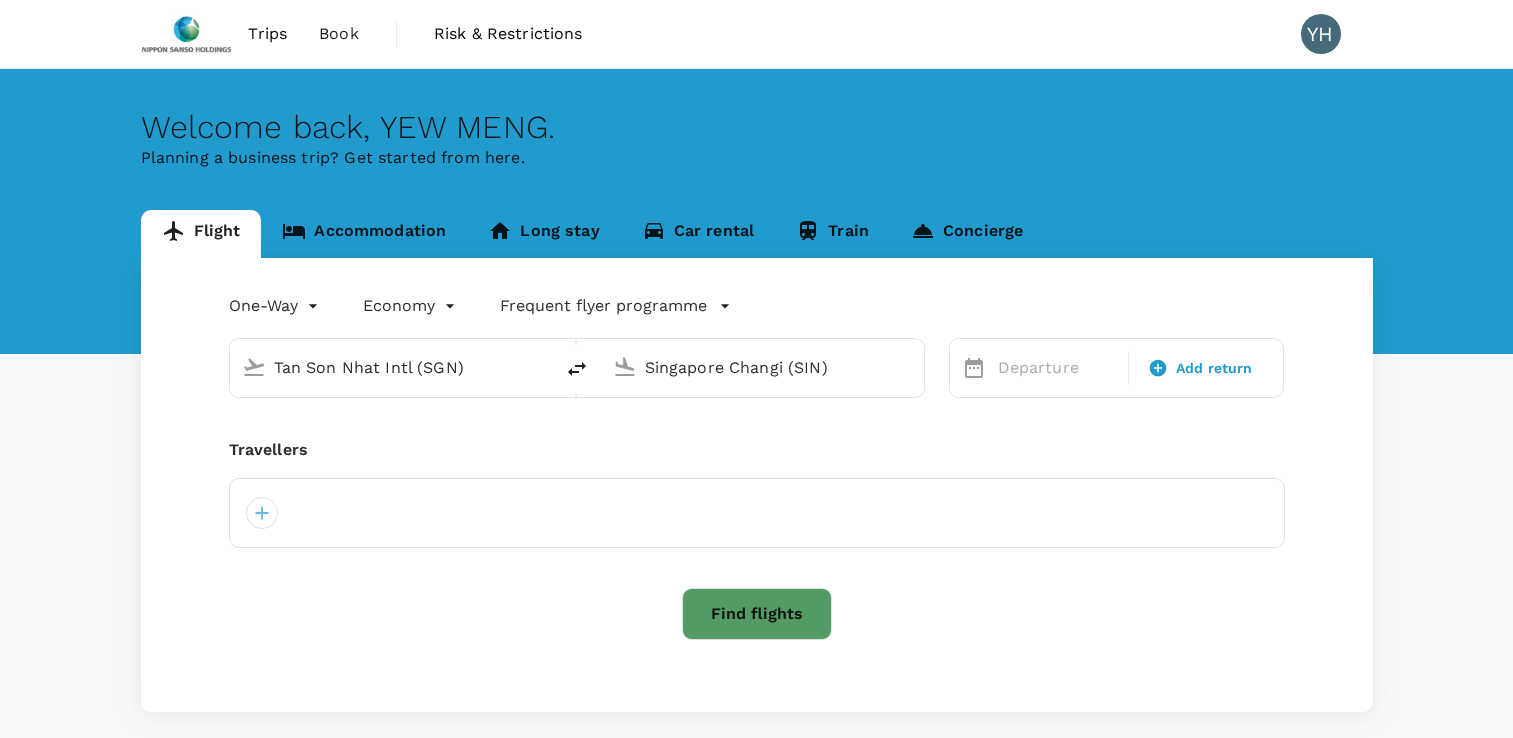 type 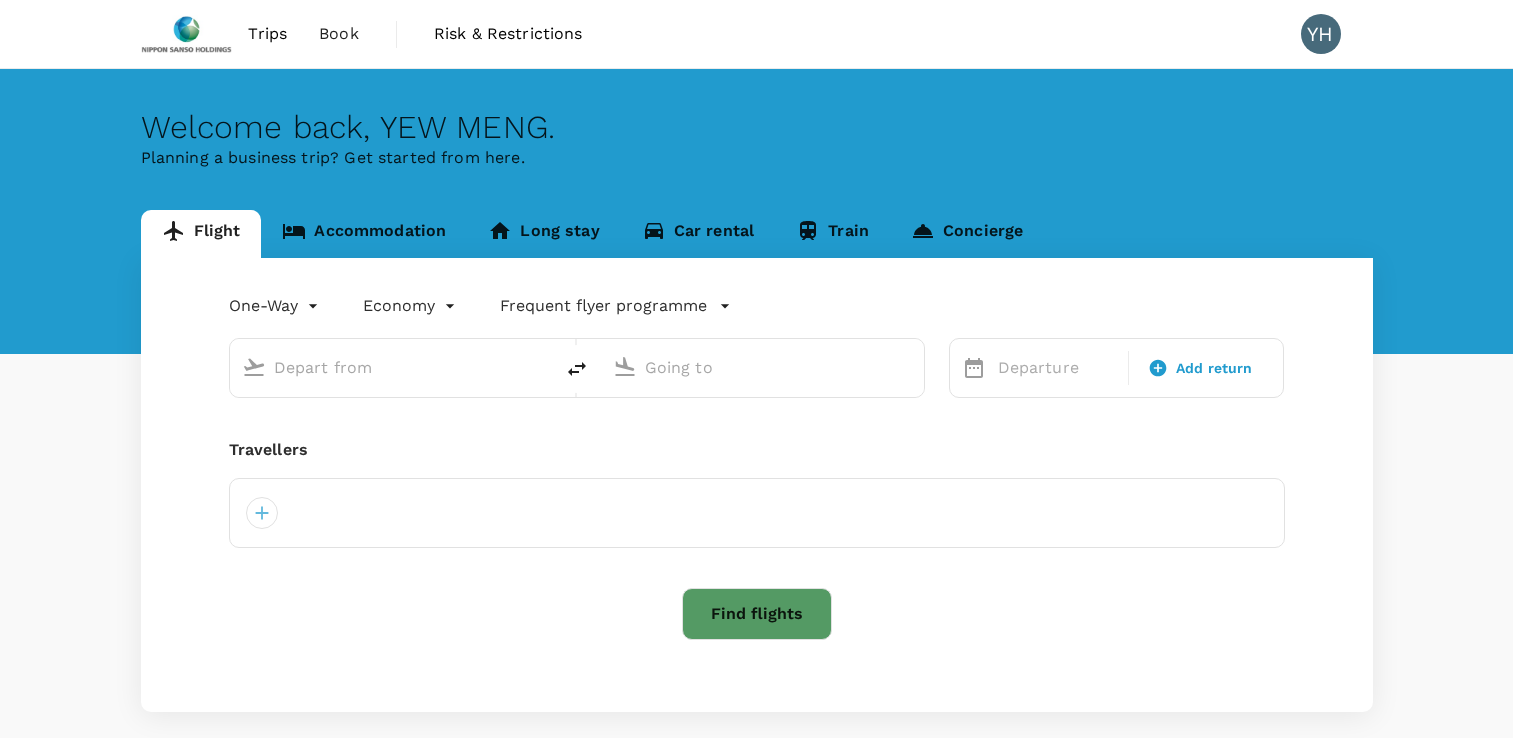 scroll, scrollTop: 0, scrollLeft: 0, axis: both 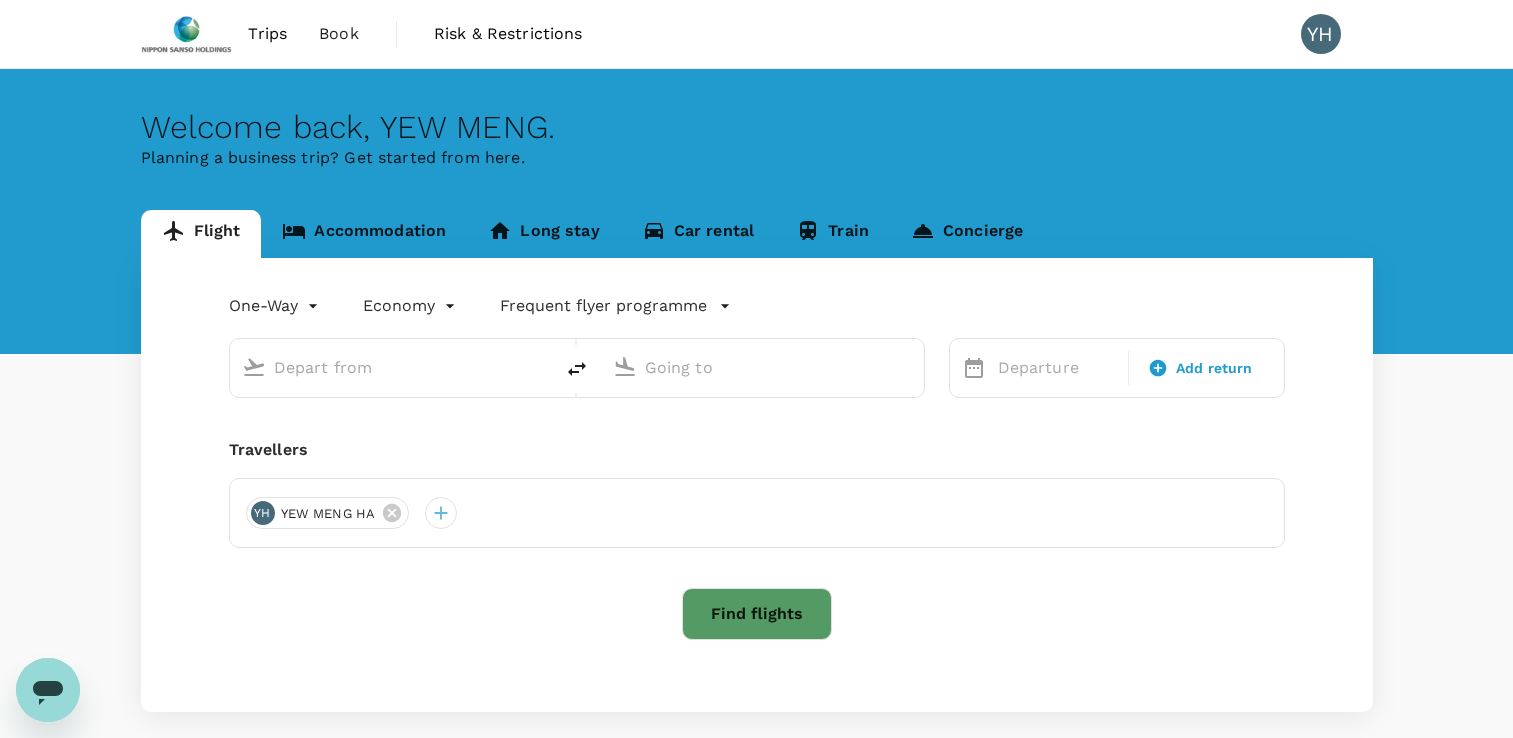 type on "Tan Son Nhat Intl (SGN)" 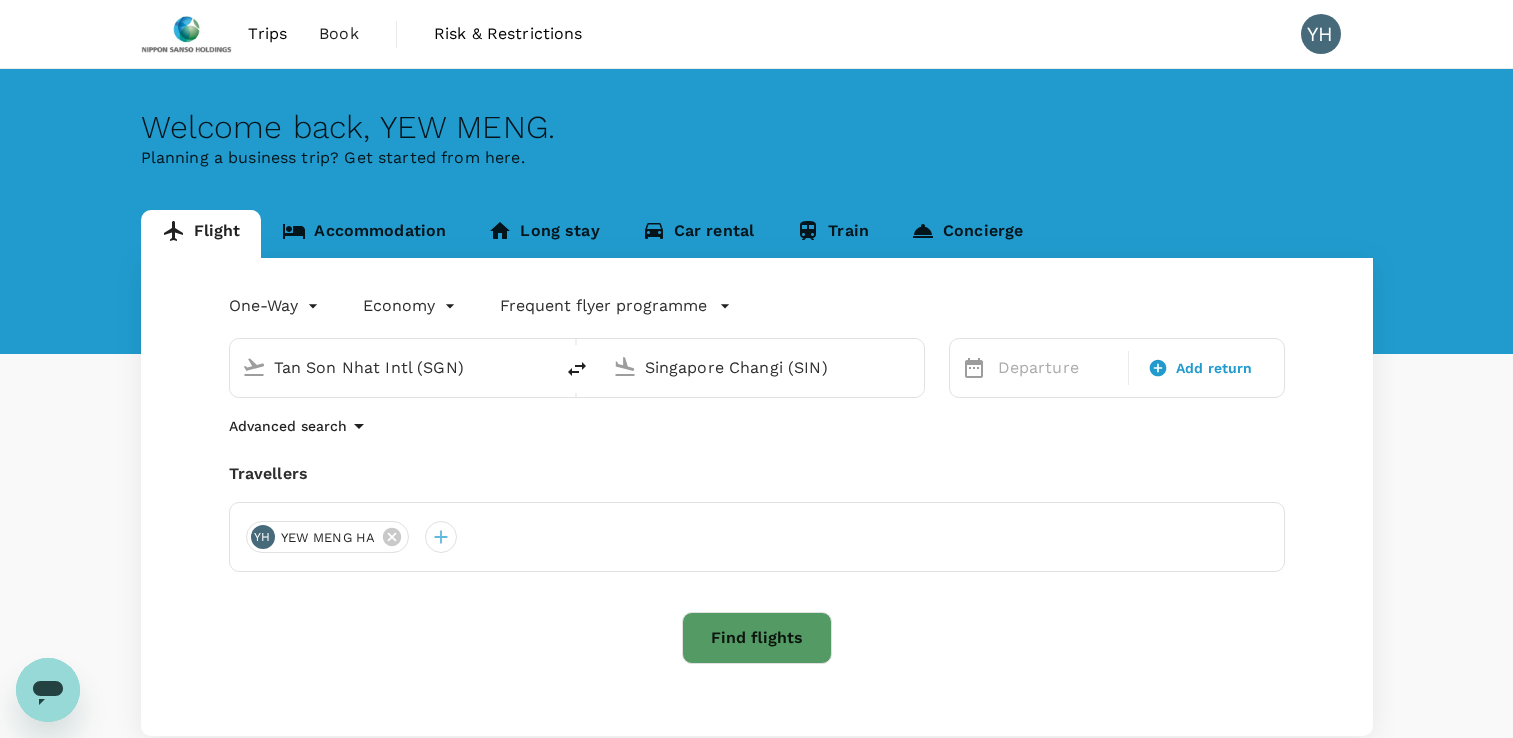 type 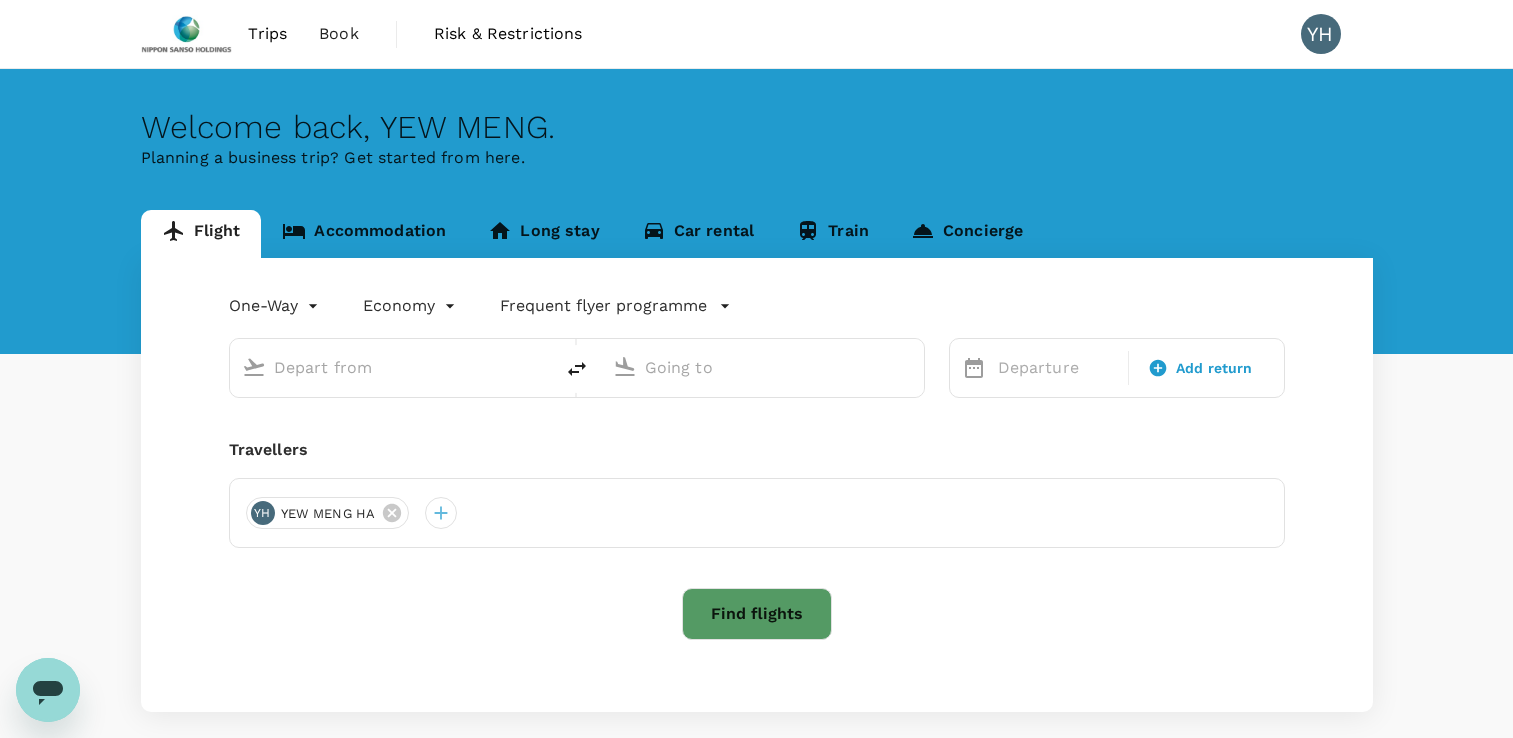 type on "Tan Son Nhat Intl (SGN)" 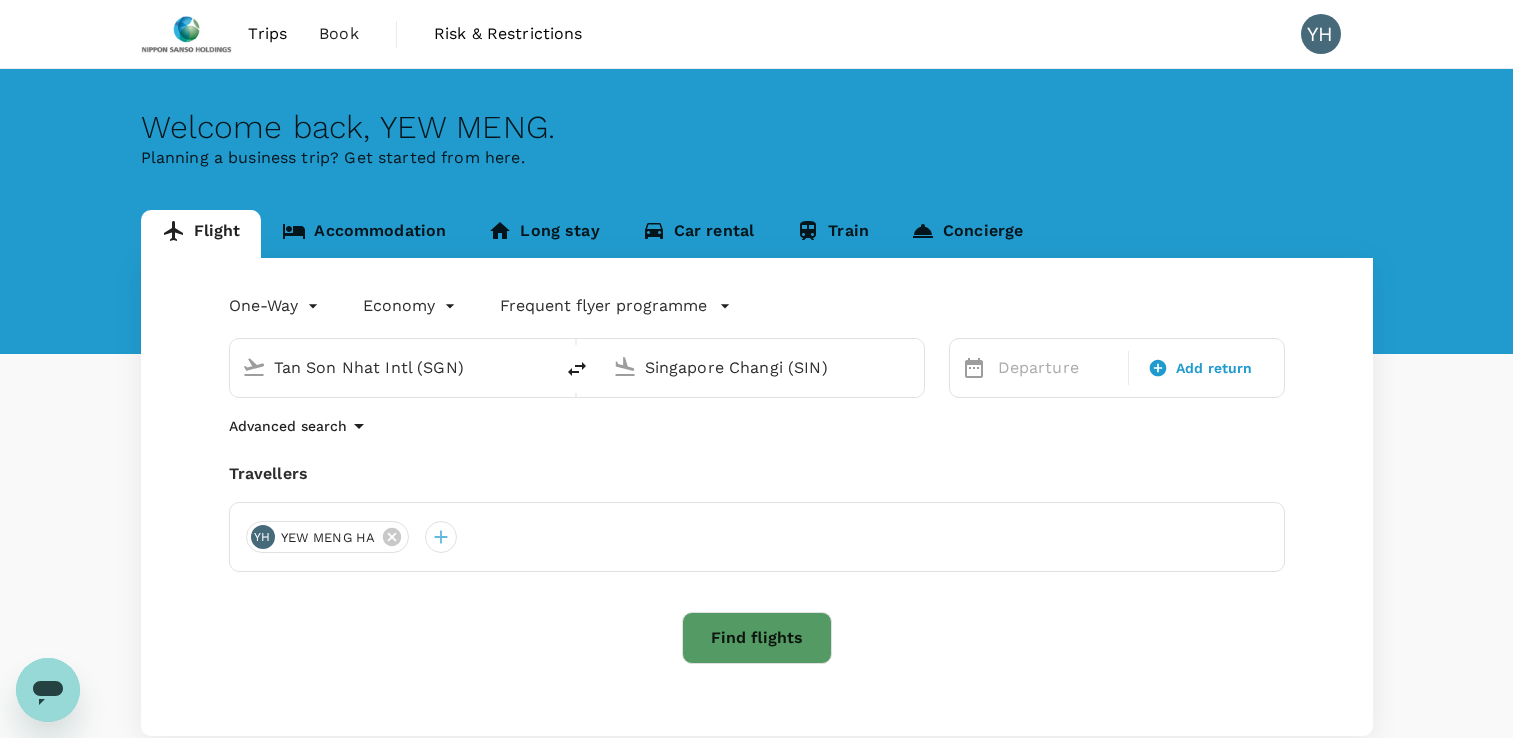 click on "Tan Son Nhat Intl (SGN)" at bounding box center (392, 367) 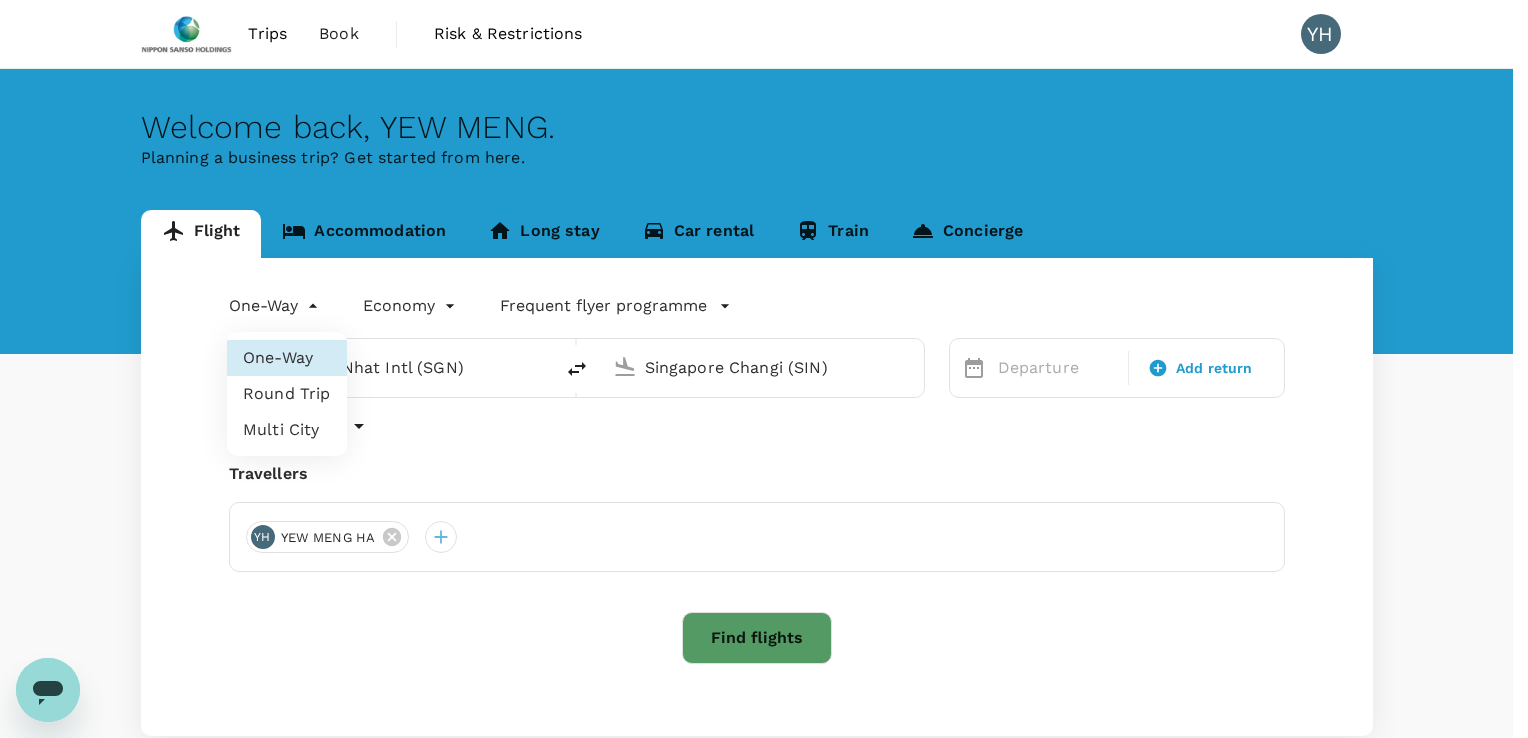 click on "Trips Book Risk & Restrictions YH Welcome back , YEW MENG . Planning a business trip? Get started from here. Flight Accommodation Long stay Car rental Train Concierge One-Way oneway Economy economy Frequent flyer programme Tan Son Nhat Intl (SGN) Singapore Changi (SIN) Departure Add return Advanced search Travellers   YH YEW MENG HA Find flights Version 3.47.1 Privacy Policy Terms of Use Help Centre Frequent flyer programme Singapore Airlines PPS Club/ KrisFlyer Add new One-Way Round Trip Multi City" at bounding box center [764, 431] 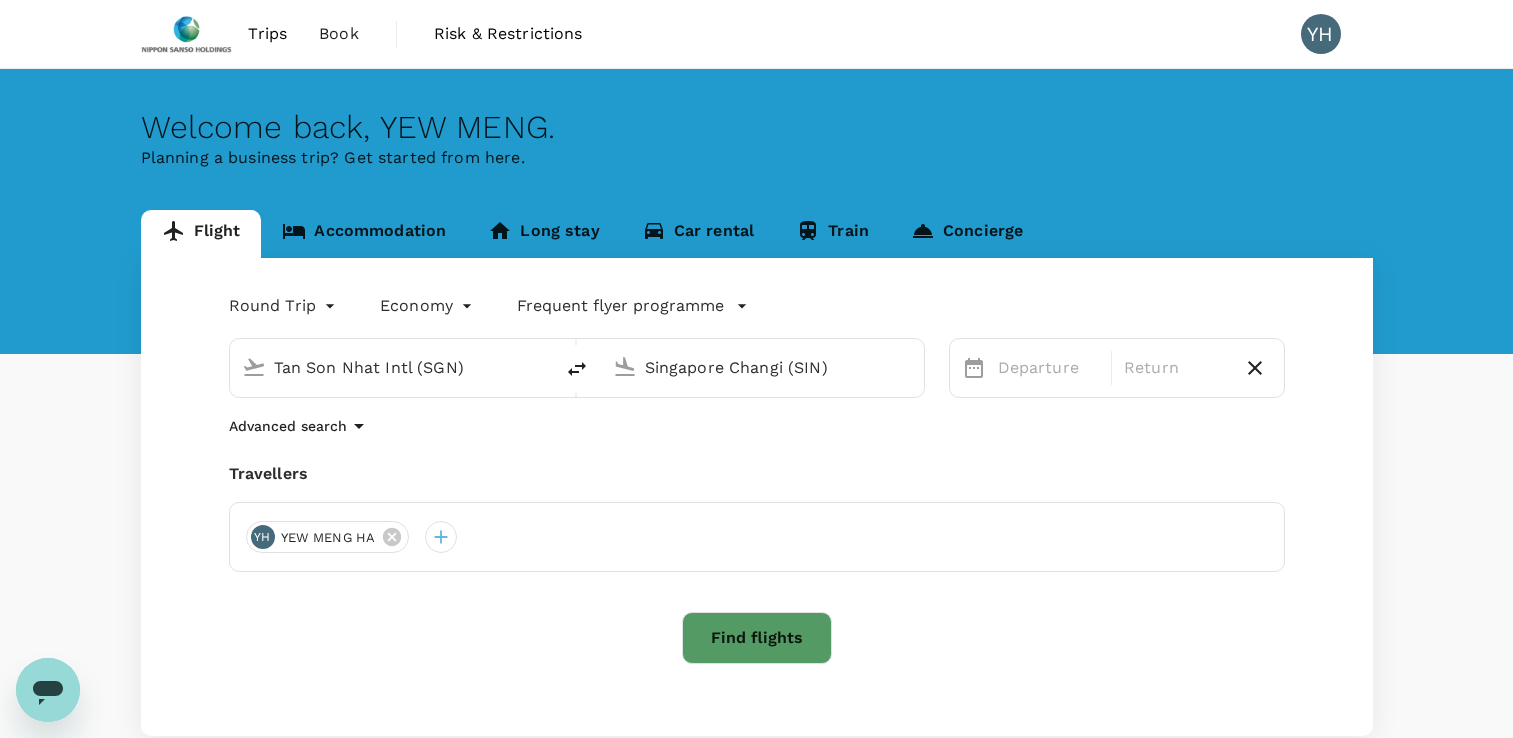 click on "Tan Son Nhat Intl (SGN)" at bounding box center [392, 367] 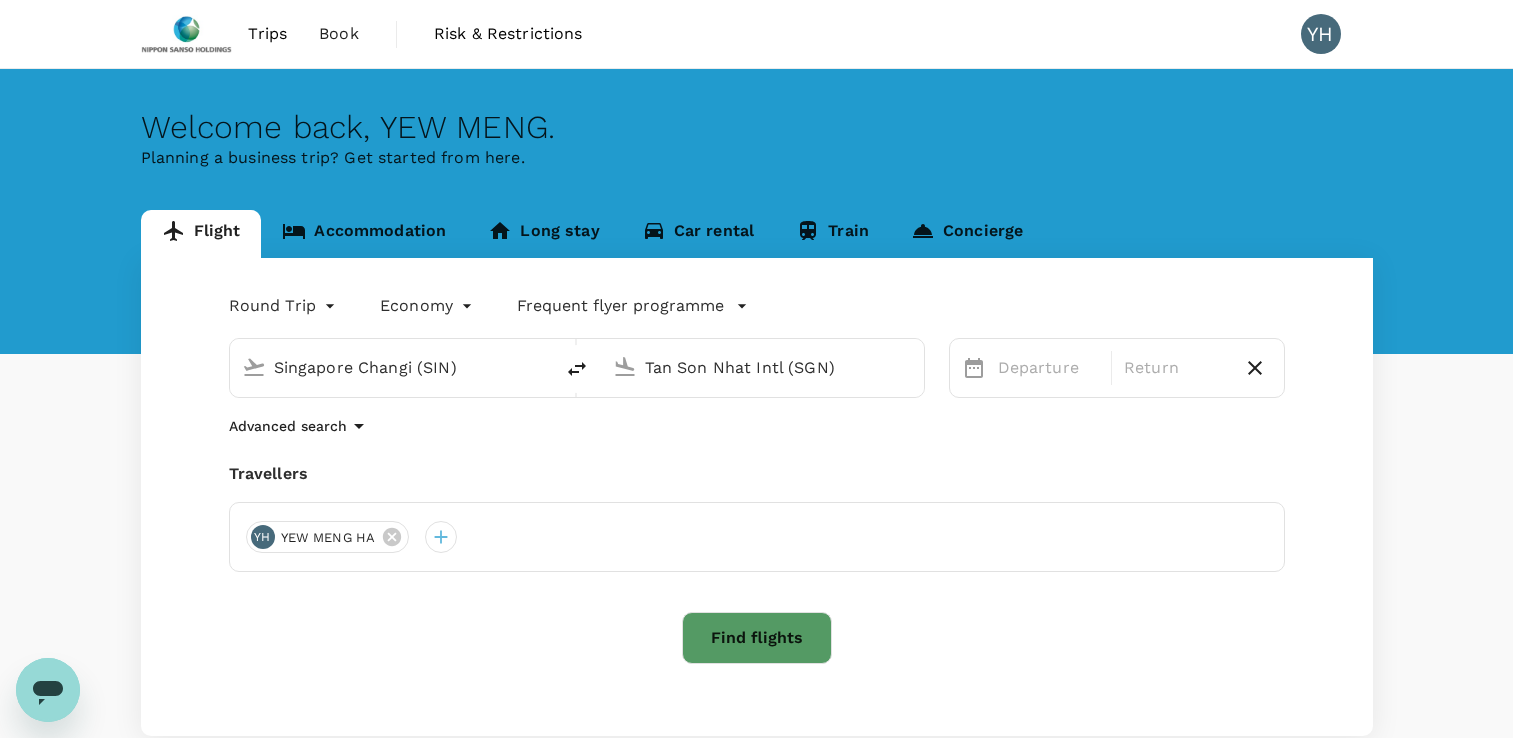 click on "Tan Son Nhat Intl (SGN)" at bounding box center [762, 368] 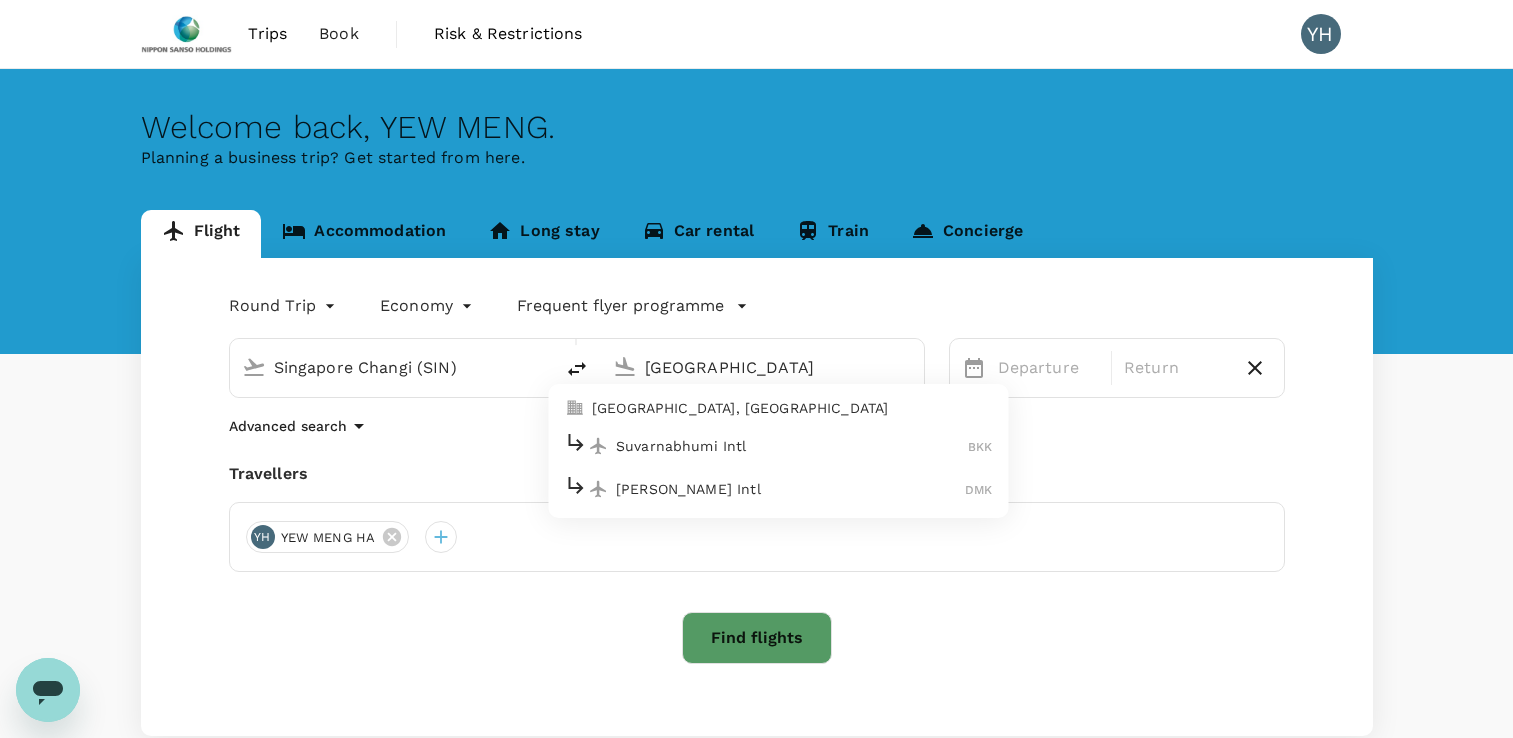 click on "Suvarnabhumi Intl" at bounding box center [792, 446] 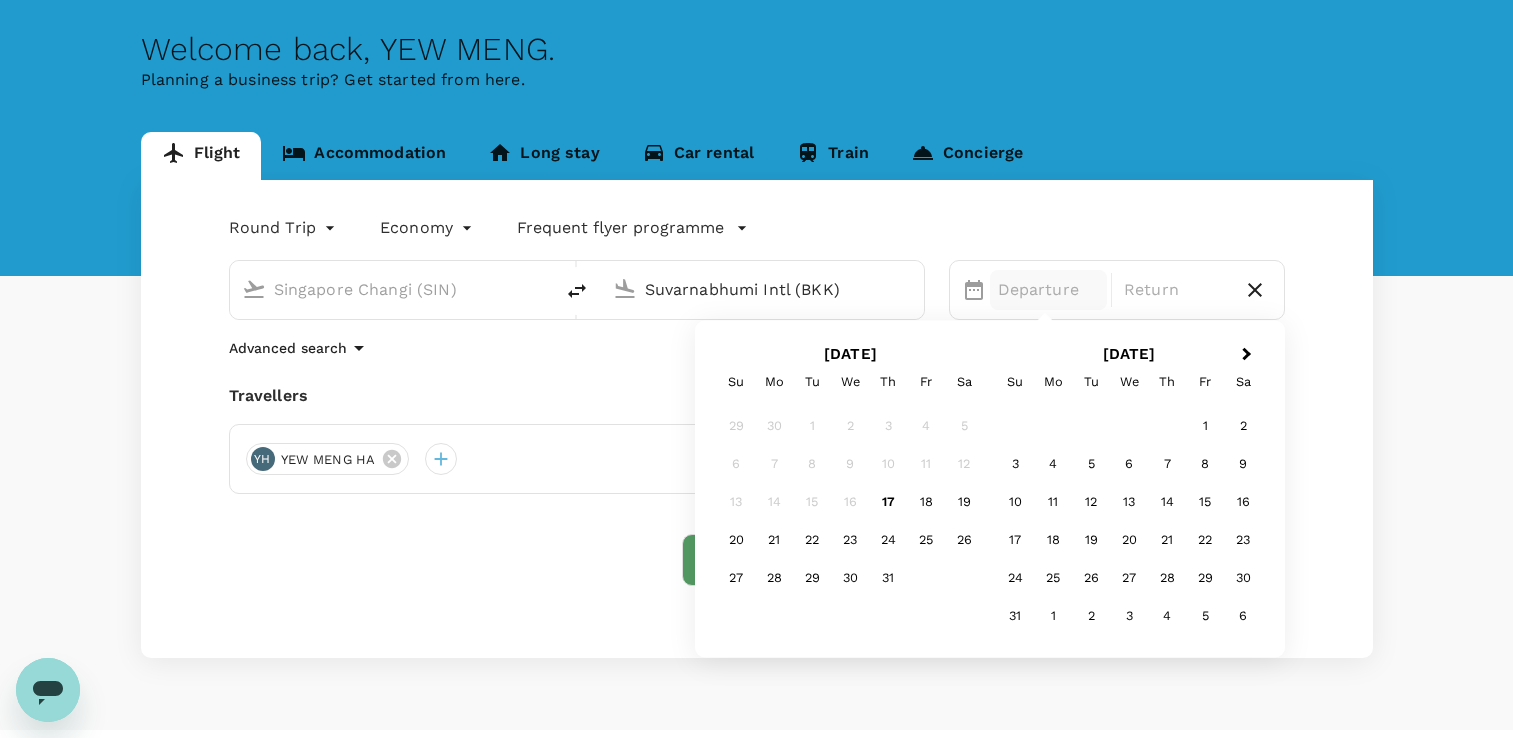 scroll, scrollTop: 100, scrollLeft: 0, axis: vertical 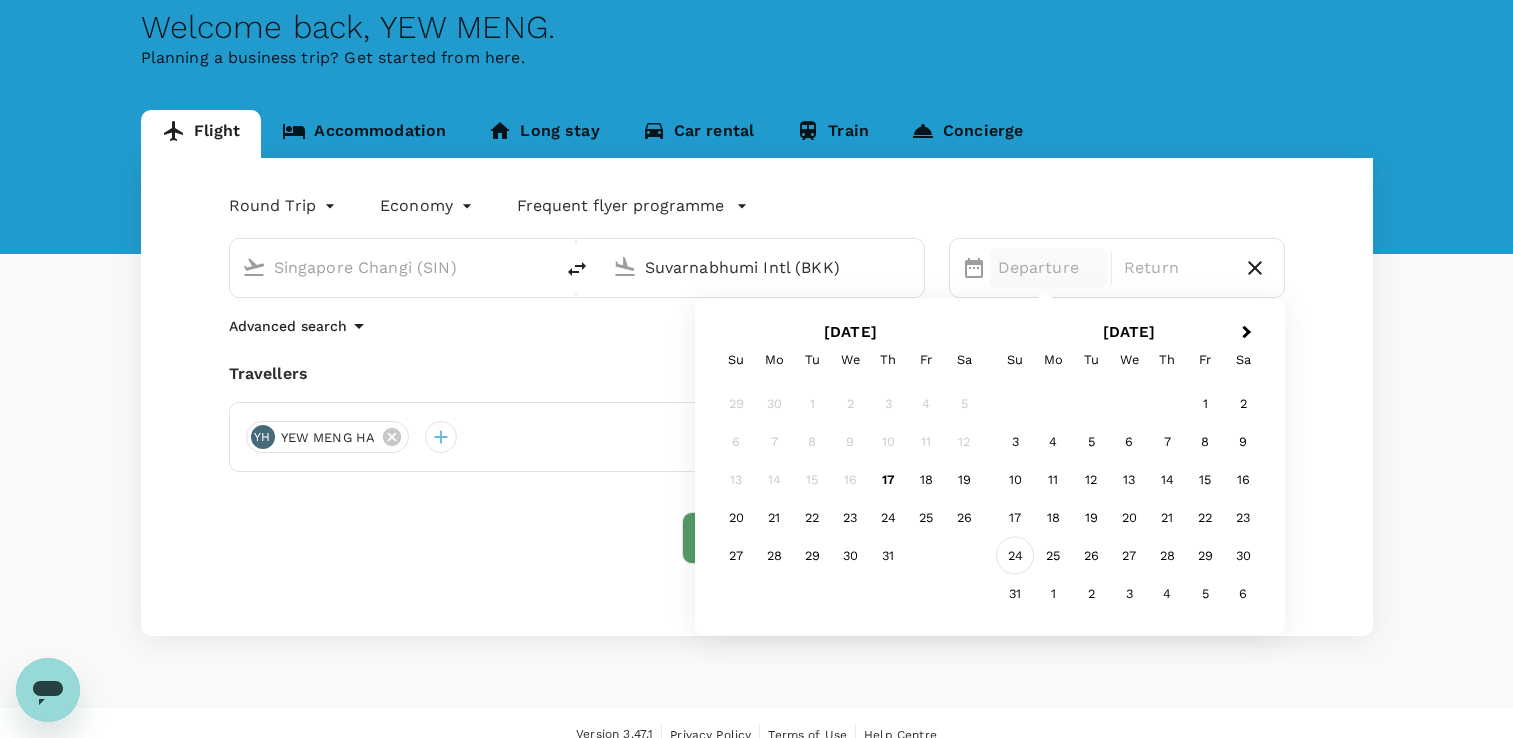 type on "Suvarnabhumi Intl (BKK)" 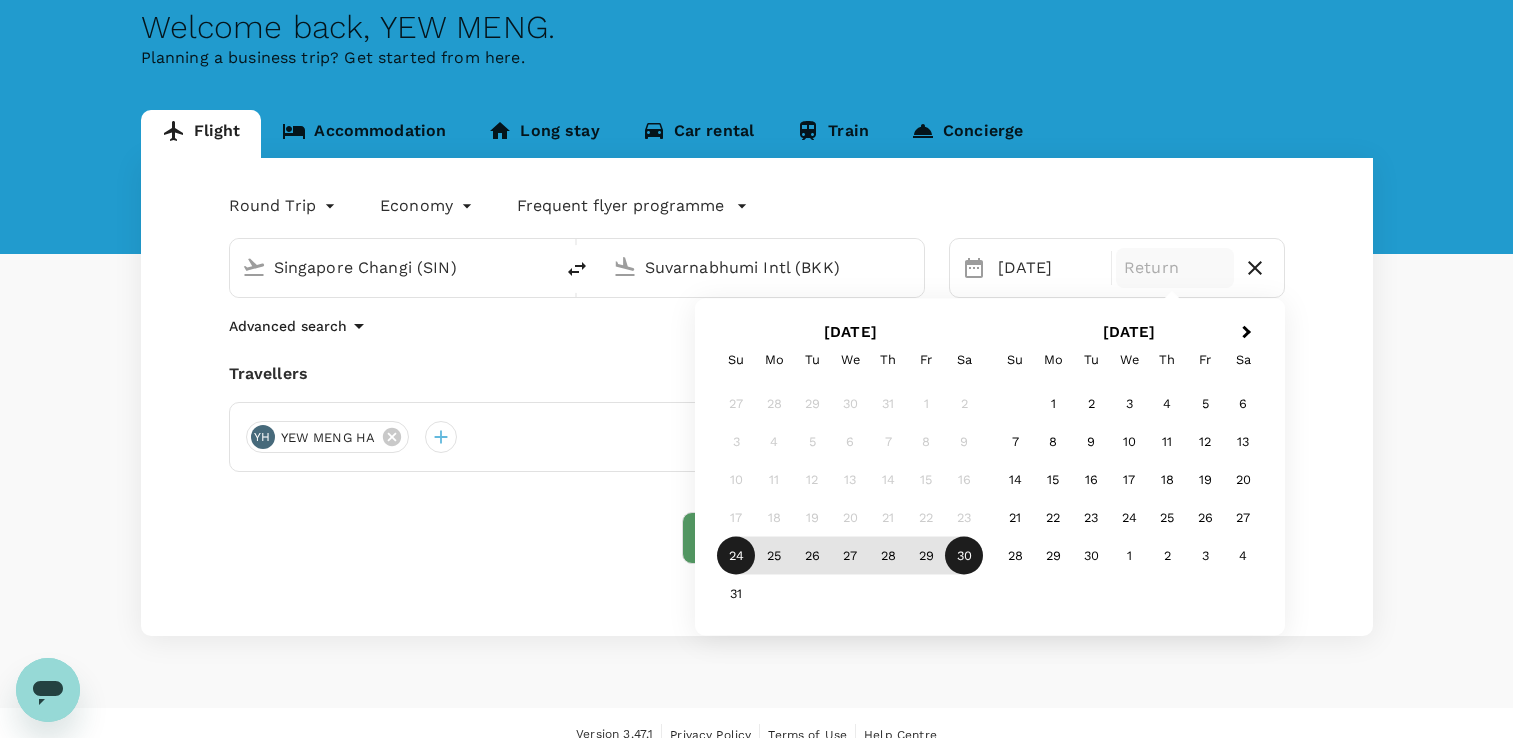 click on "30" at bounding box center [964, 556] 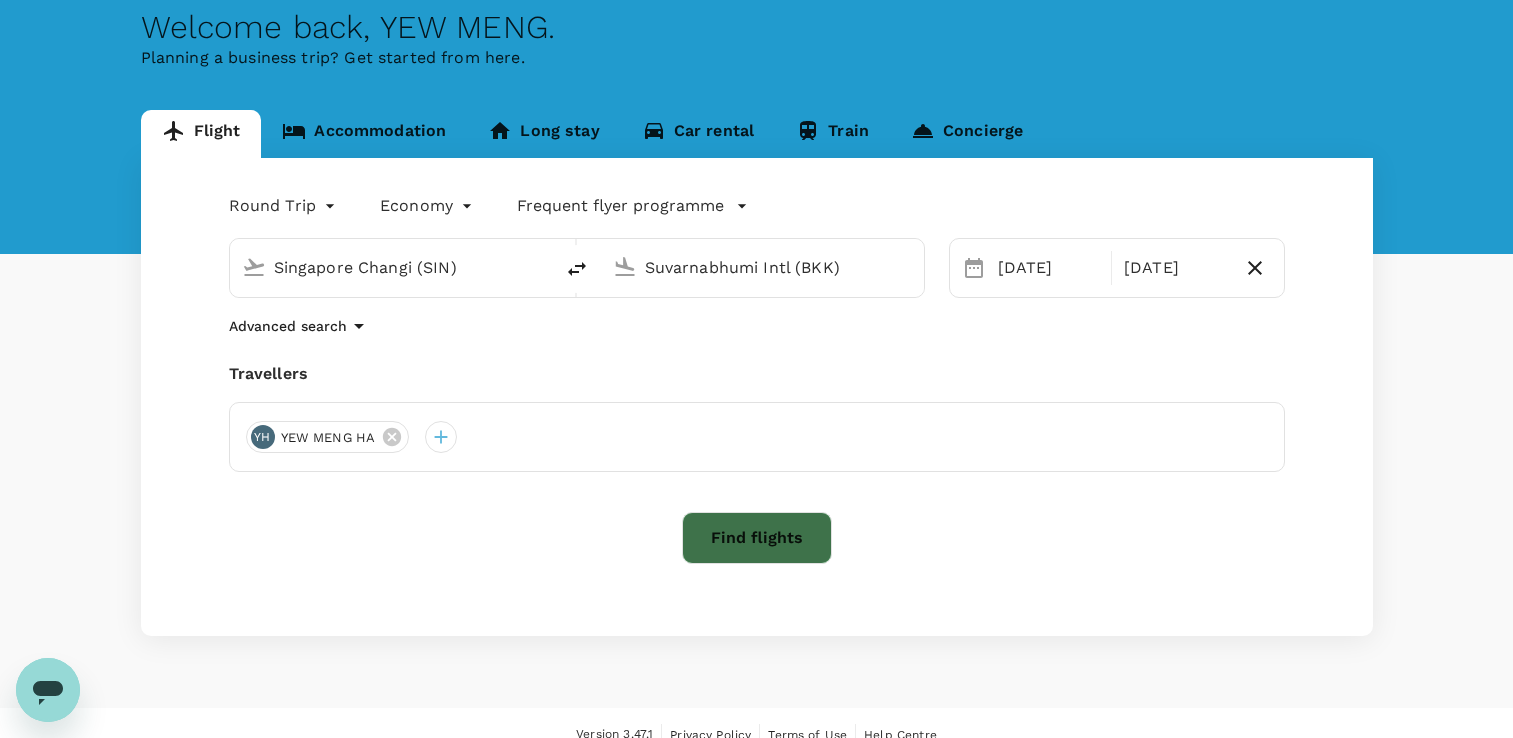 click on "Find flights" at bounding box center [757, 538] 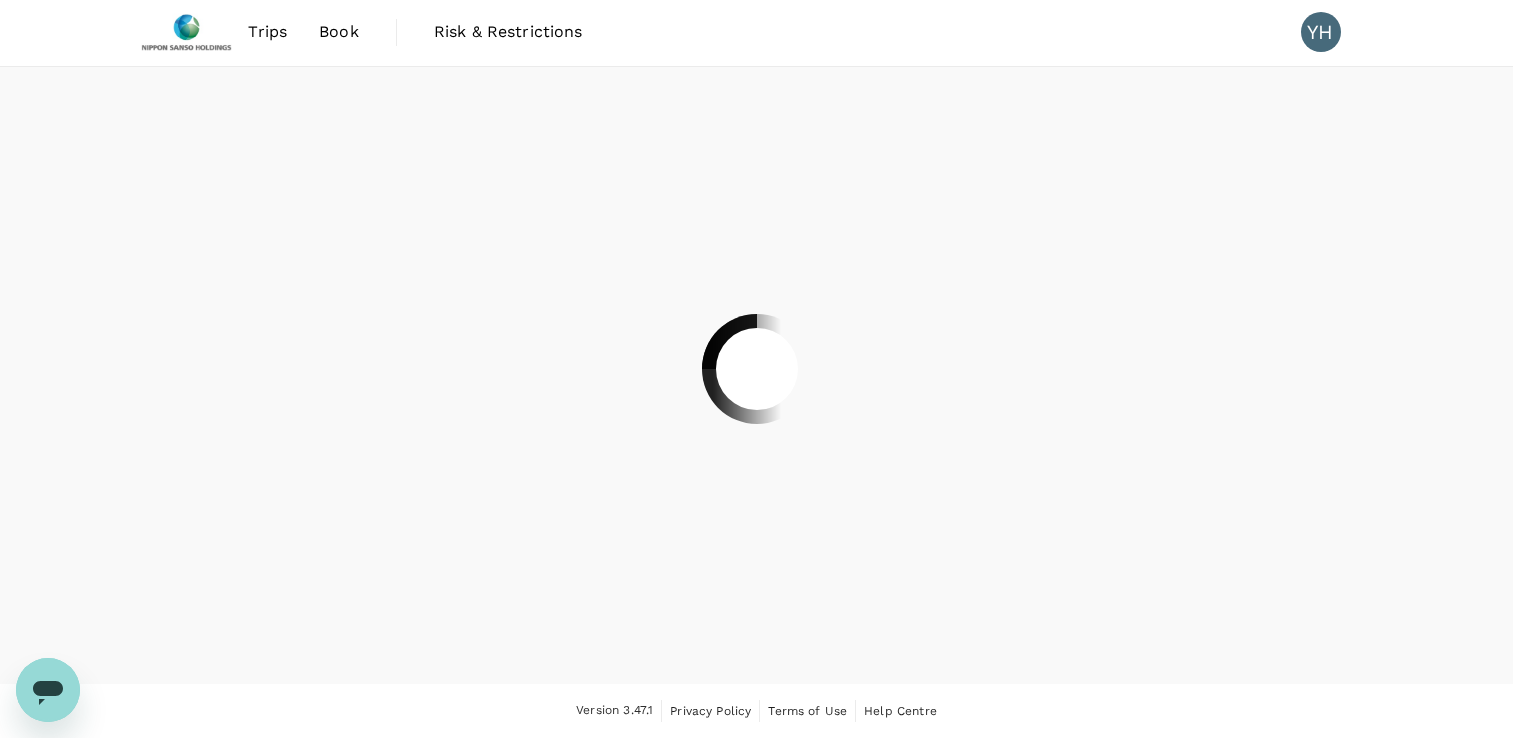 scroll, scrollTop: 0, scrollLeft: 0, axis: both 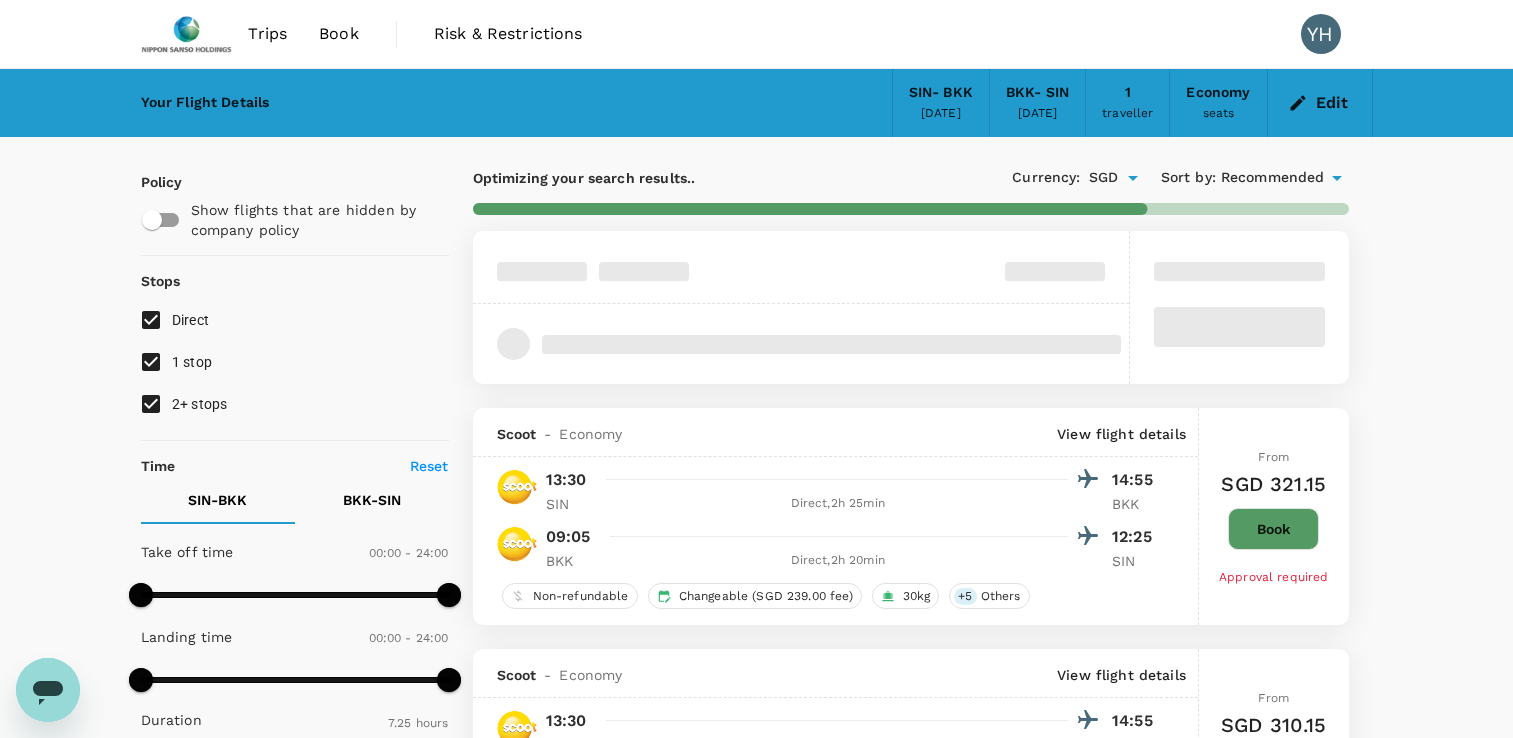 type on "840" 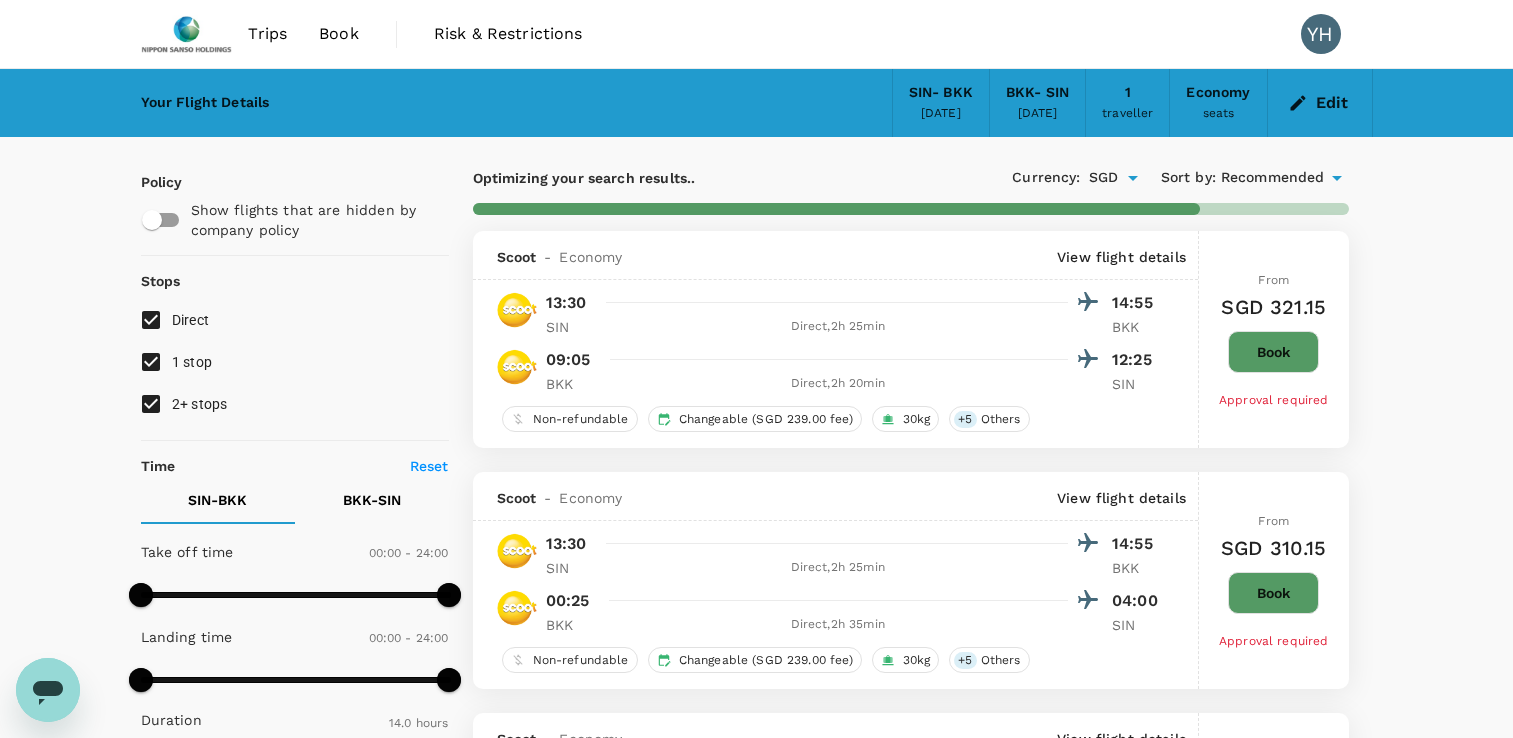 click on "2+ stops" at bounding box center [151, 404] 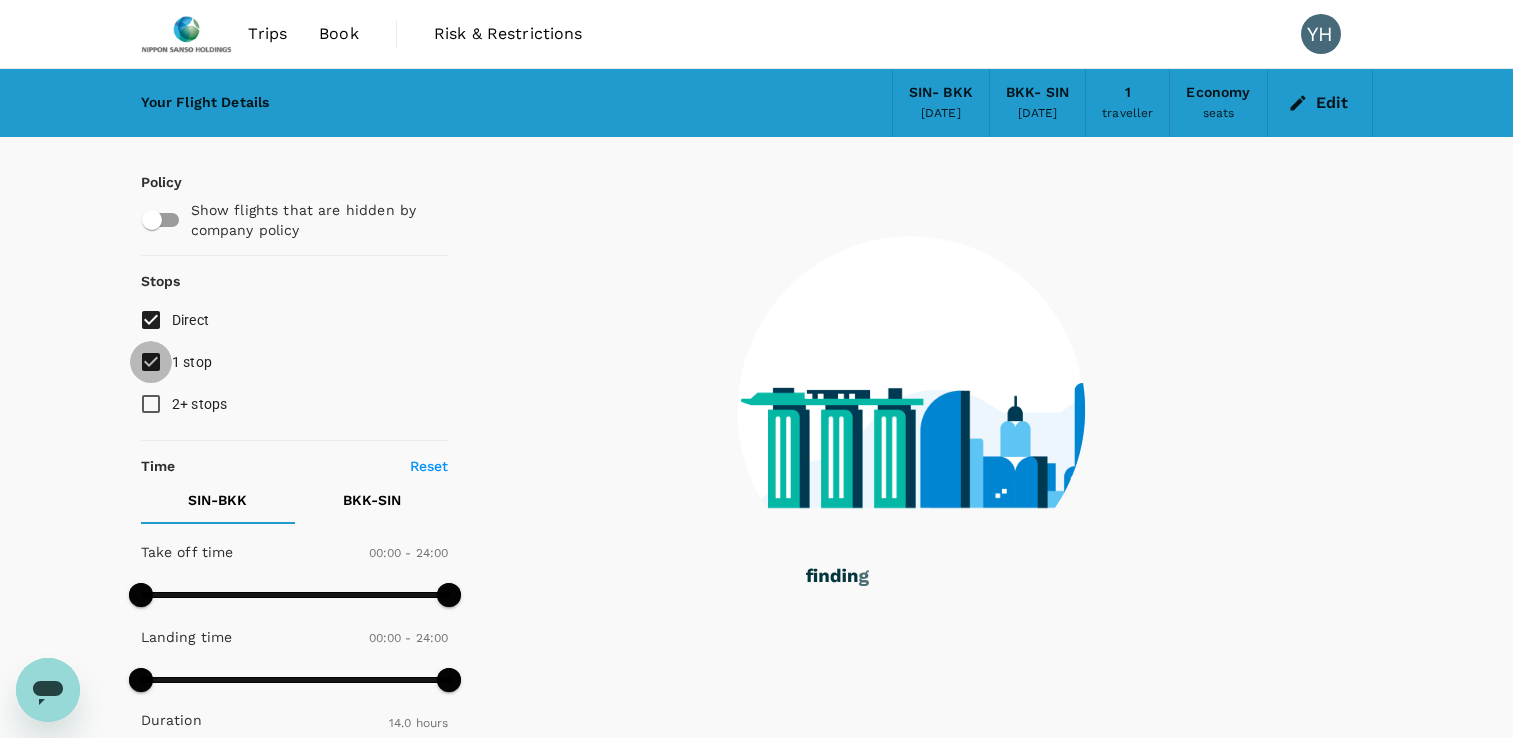 click on "1 stop" at bounding box center [151, 362] 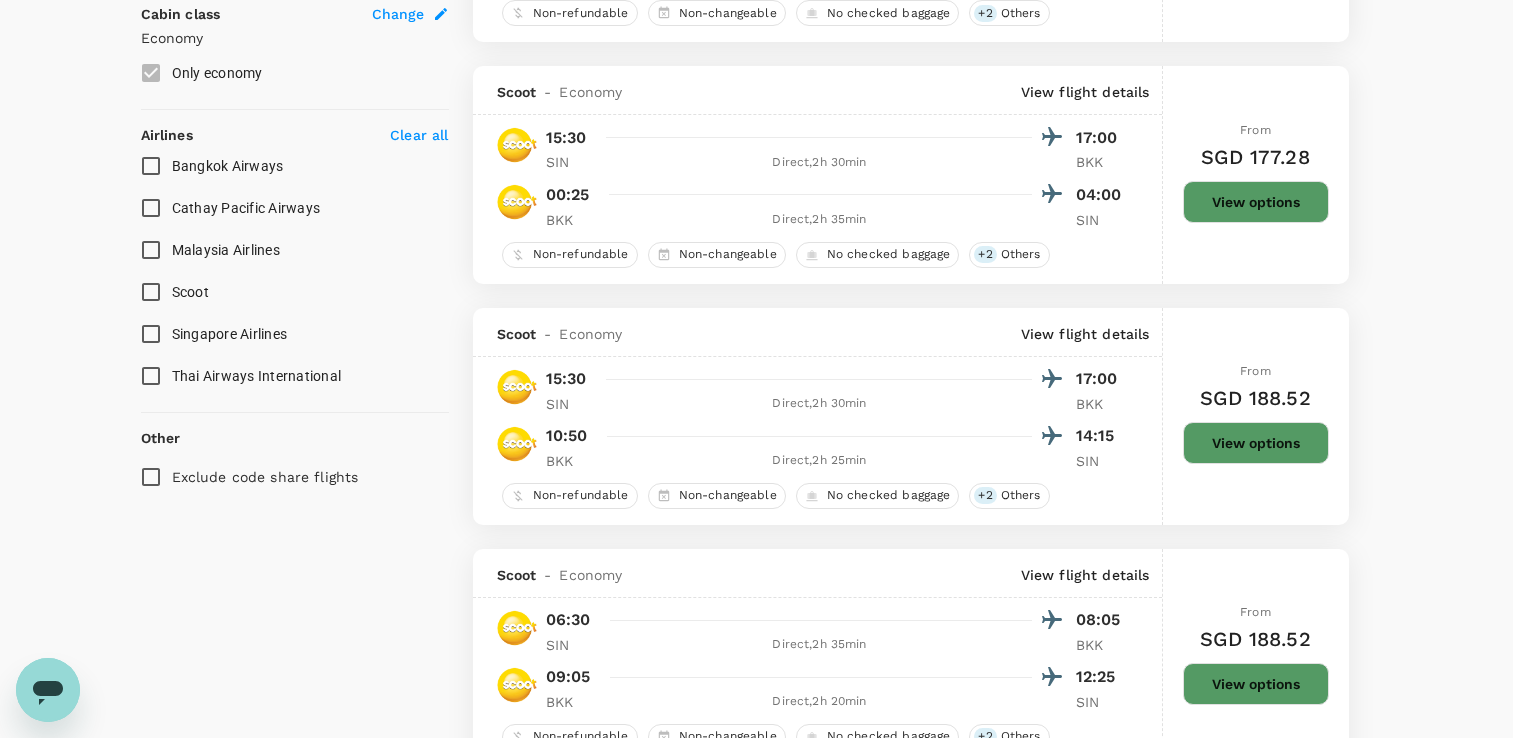 scroll, scrollTop: 1000, scrollLeft: 0, axis: vertical 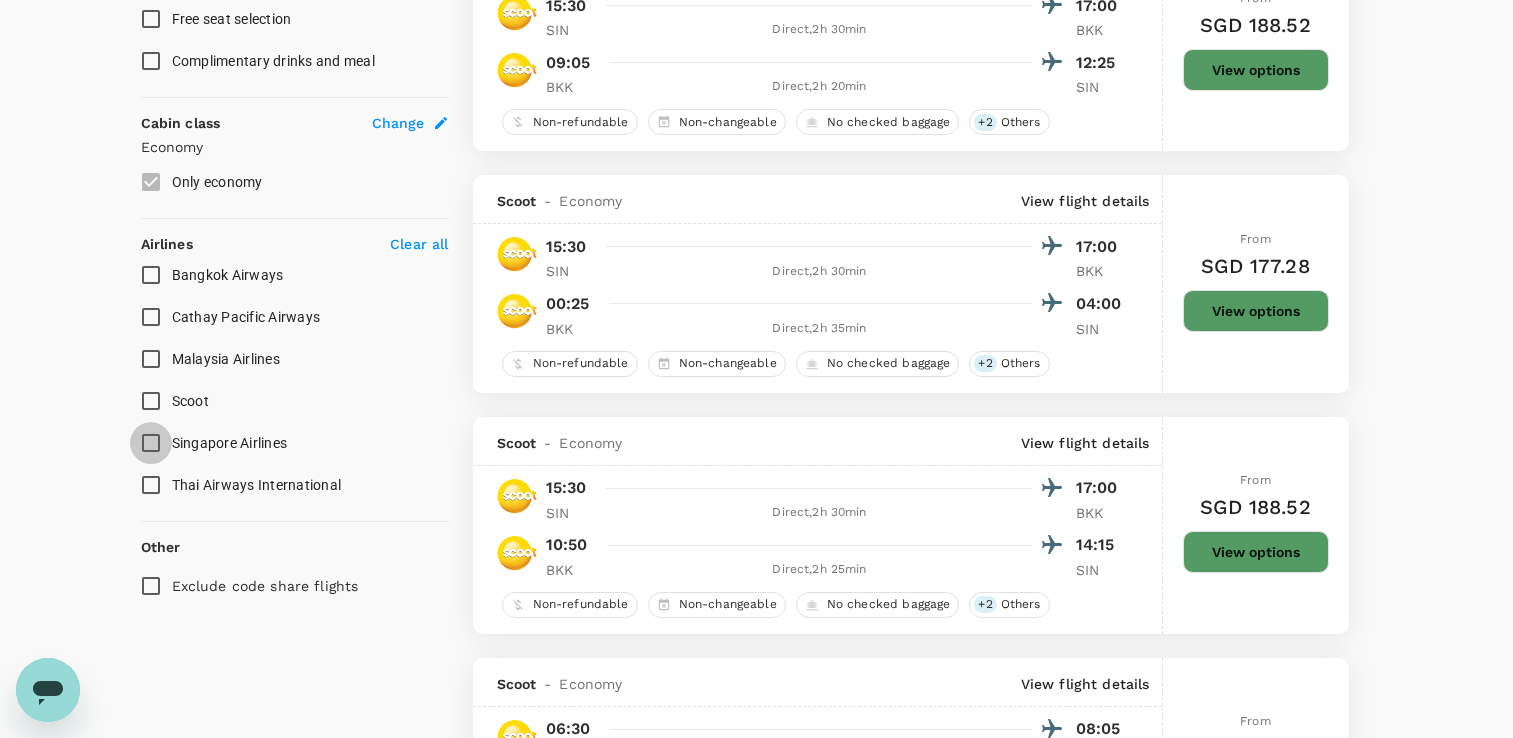 click on "Singapore Airlines" at bounding box center [151, 443] 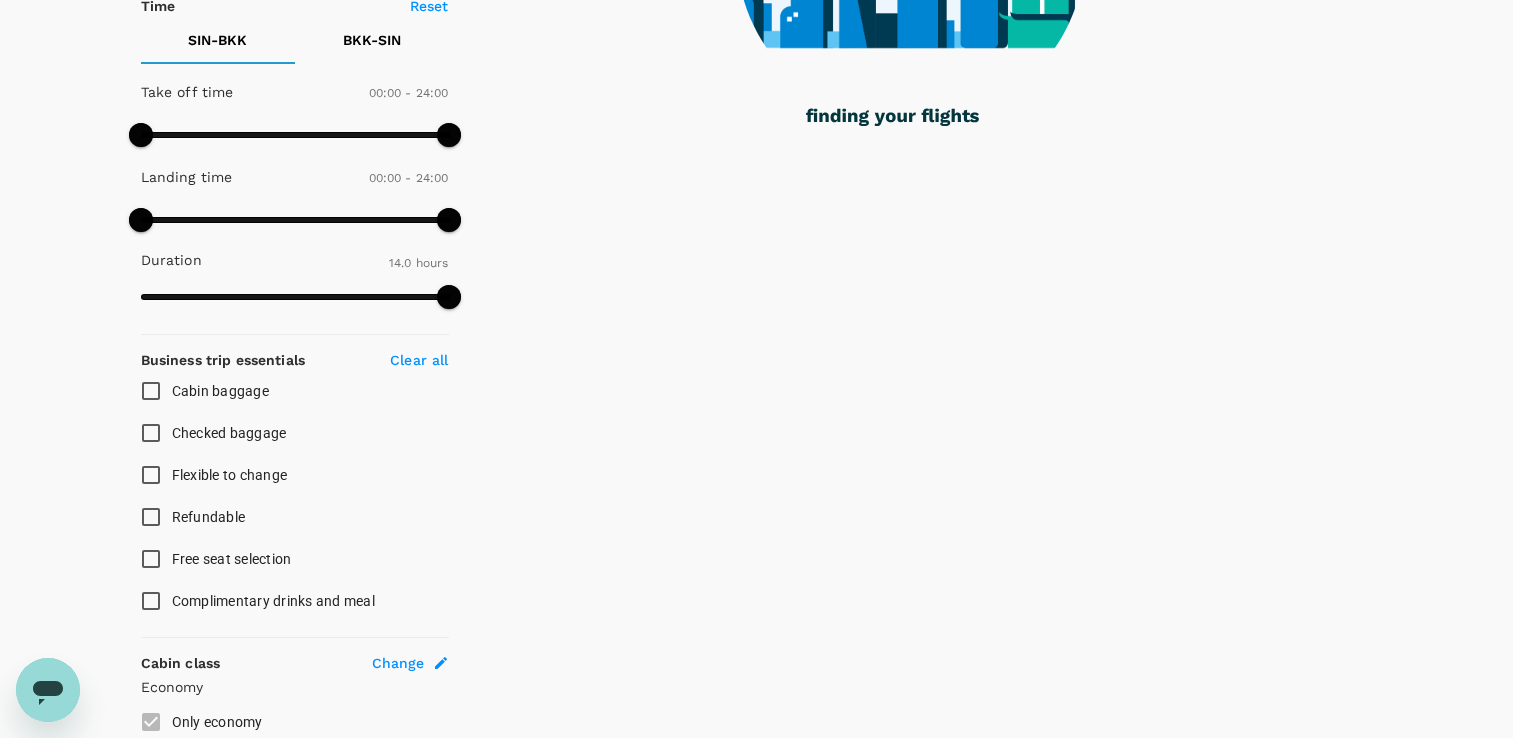 scroll, scrollTop: 452, scrollLeft: 0, axis: vertical 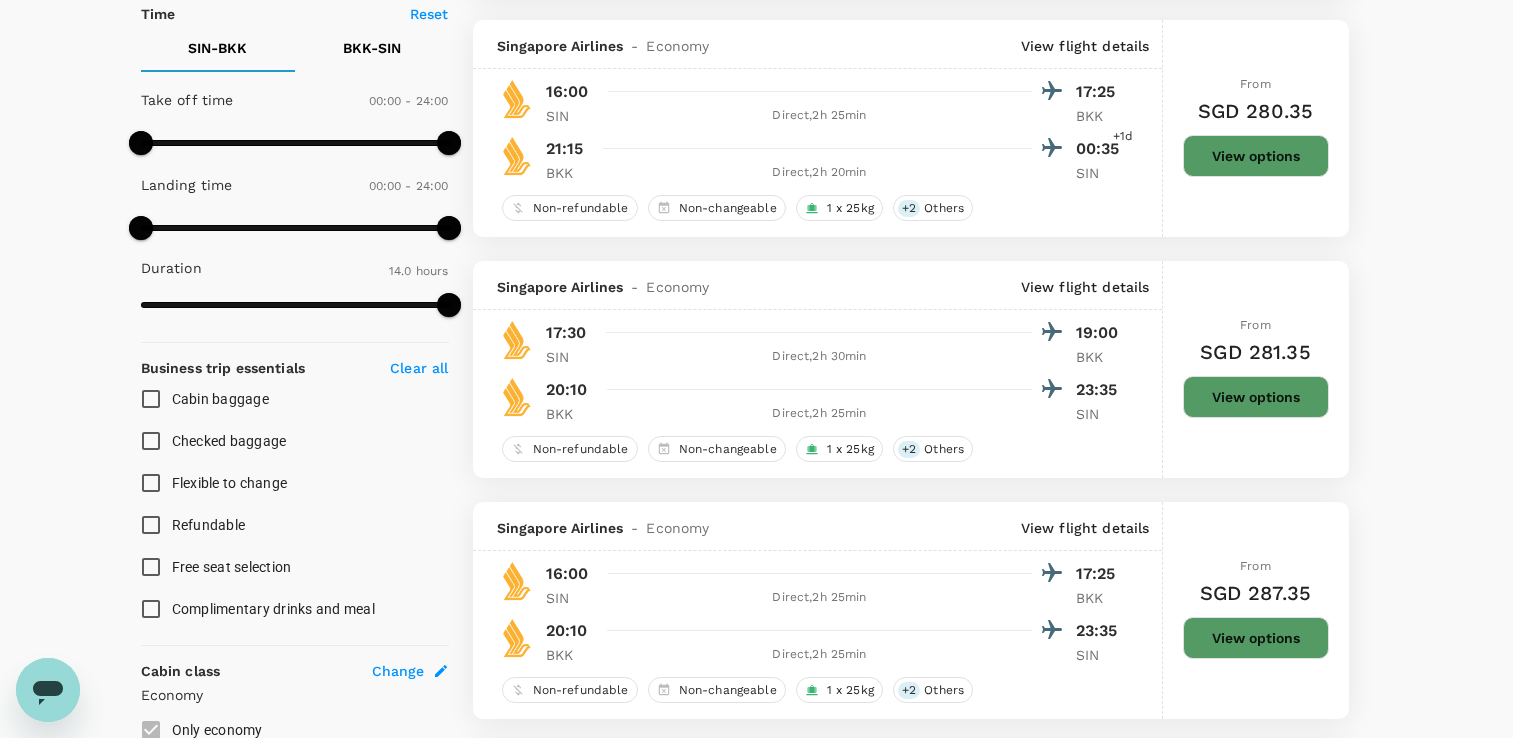 click on "Your Flight Details SIN  -   BKK 24 Aug 2025 BKK  -   SIN 30 Aug 2025 1 traveller Economy seats Edit Policy Show flights that are hidden by company policy Stops Direct 1 stop 2+ stops Time Reset SIN - BKK BKK - SIN Take off time 00:00 - 24:00 Landing time 00:00 - 24:00 Duration 14.0 hours Take off time 00:00 - 24:00 Landing time 00:00 - 24:00 Duration 12.50 hours Business trip essentials Clear all Cabin baggage Checked baggage Flexible to change Refundable Free seat selection Complimentary drinks and meal Cabin class Change Economy Only economy Airlines Clear all Bangkok Airways Cathay Pacific Airways Malaysia Airlines Scoot Singapore Airlines Thai Airways International Other Exclude code share flights Optimizing your search results.. Currency :  SGD Sort by :  Recommended Singapore Airlines     - Economy   View flight details 17:30 19:00 SIN Direct ,  2h 30min BKK 21:15 00:35 +1d BKK Direct ,  2h 20min SIN Non-refundable Non-changeable 1 x 25kg + 2 Others From SGD 275.35 View options Singapore Airlines     -" at bounding box center (756, 2284) 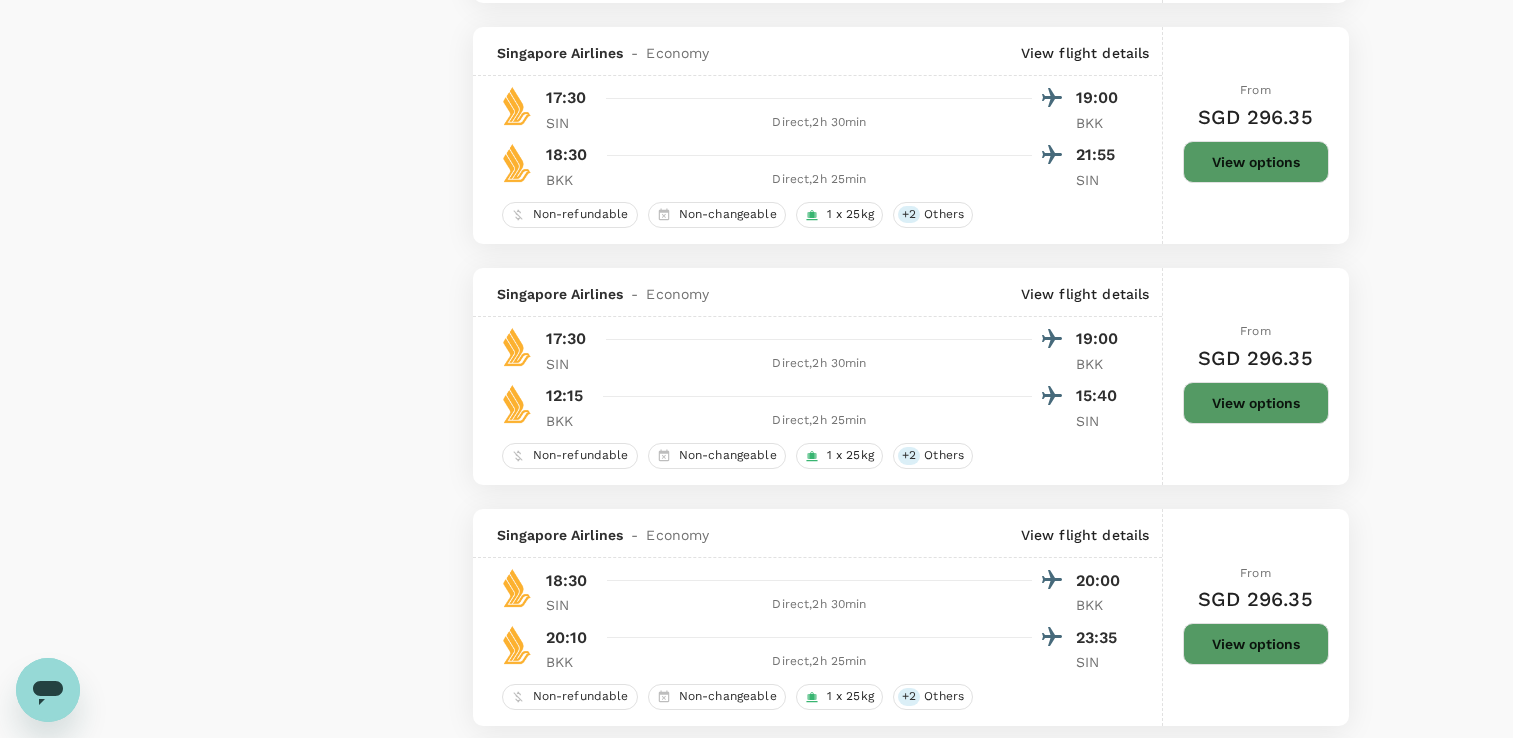 scroll, scrollTop: 2352, scrollLeft: 0, axis: vertical 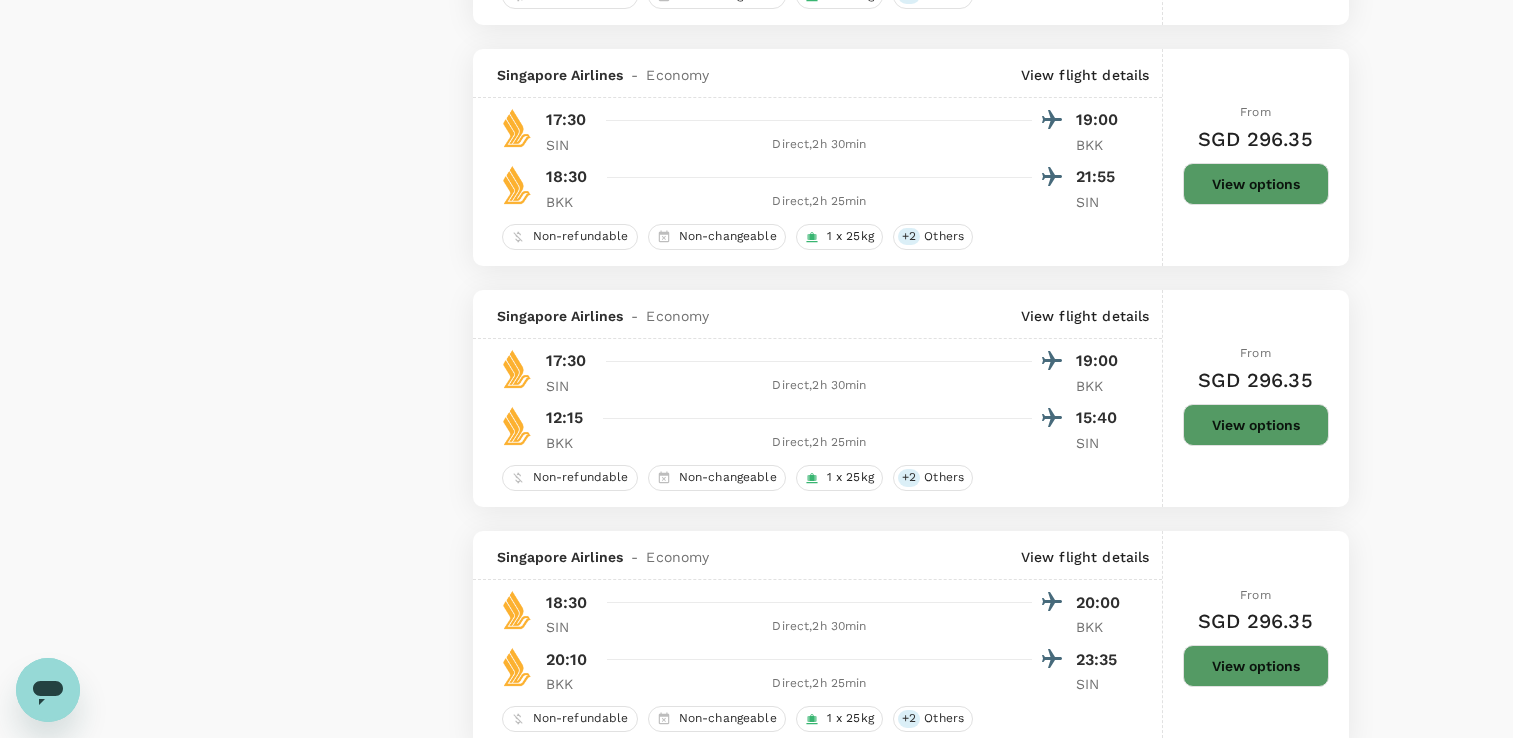 click on "View options" at bounding box center [1256, 425] 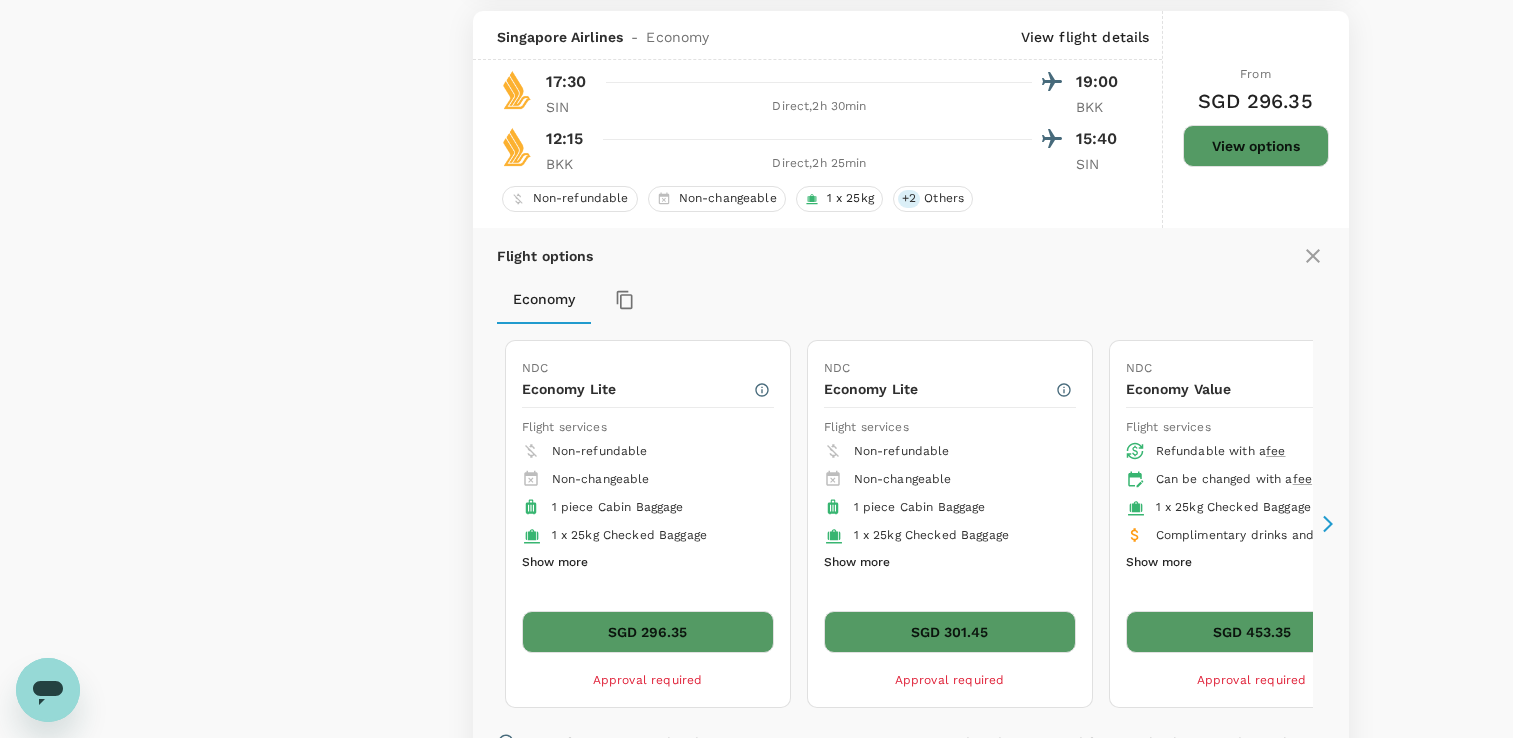 scroll, scrollTop: 2652, scrollLeft: 0, axis: vertical 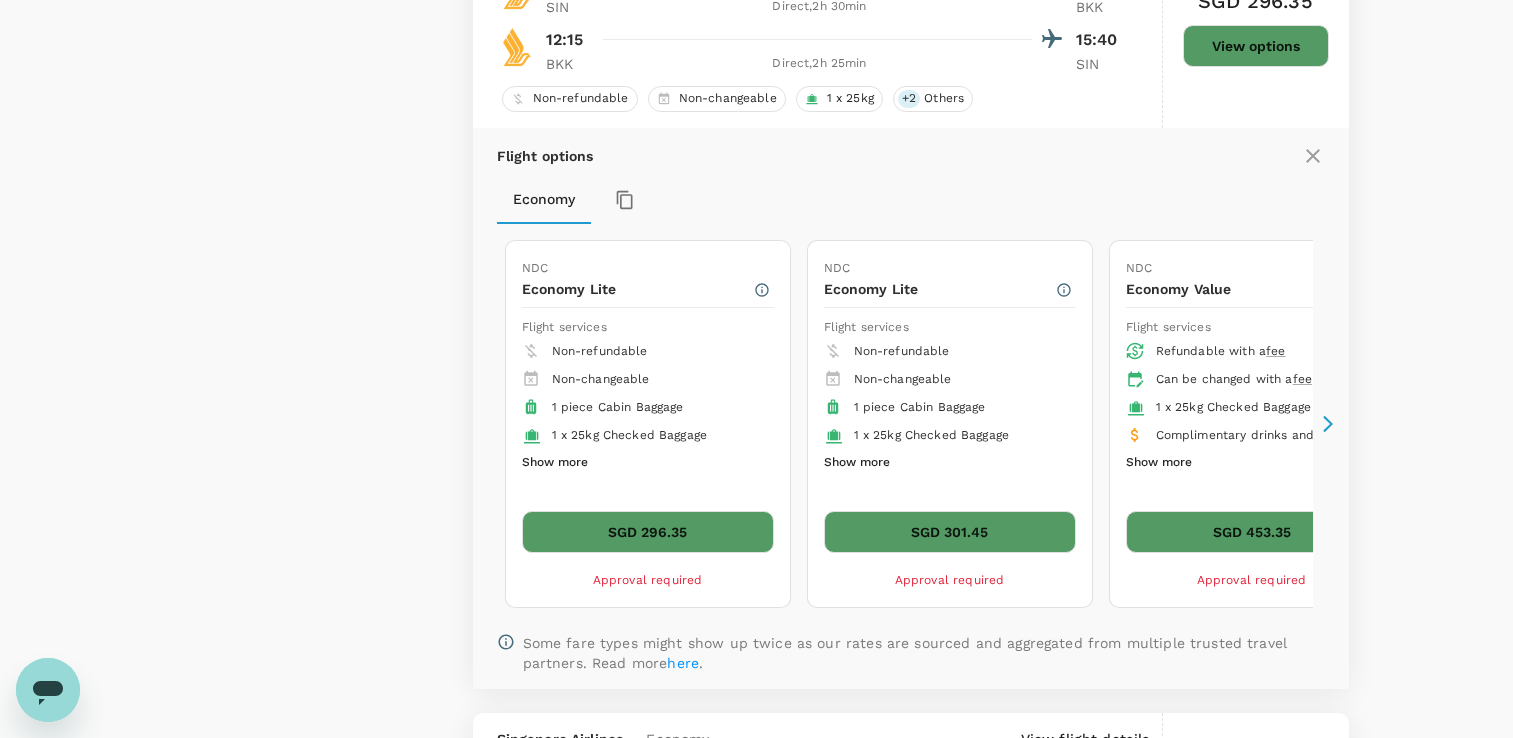 click 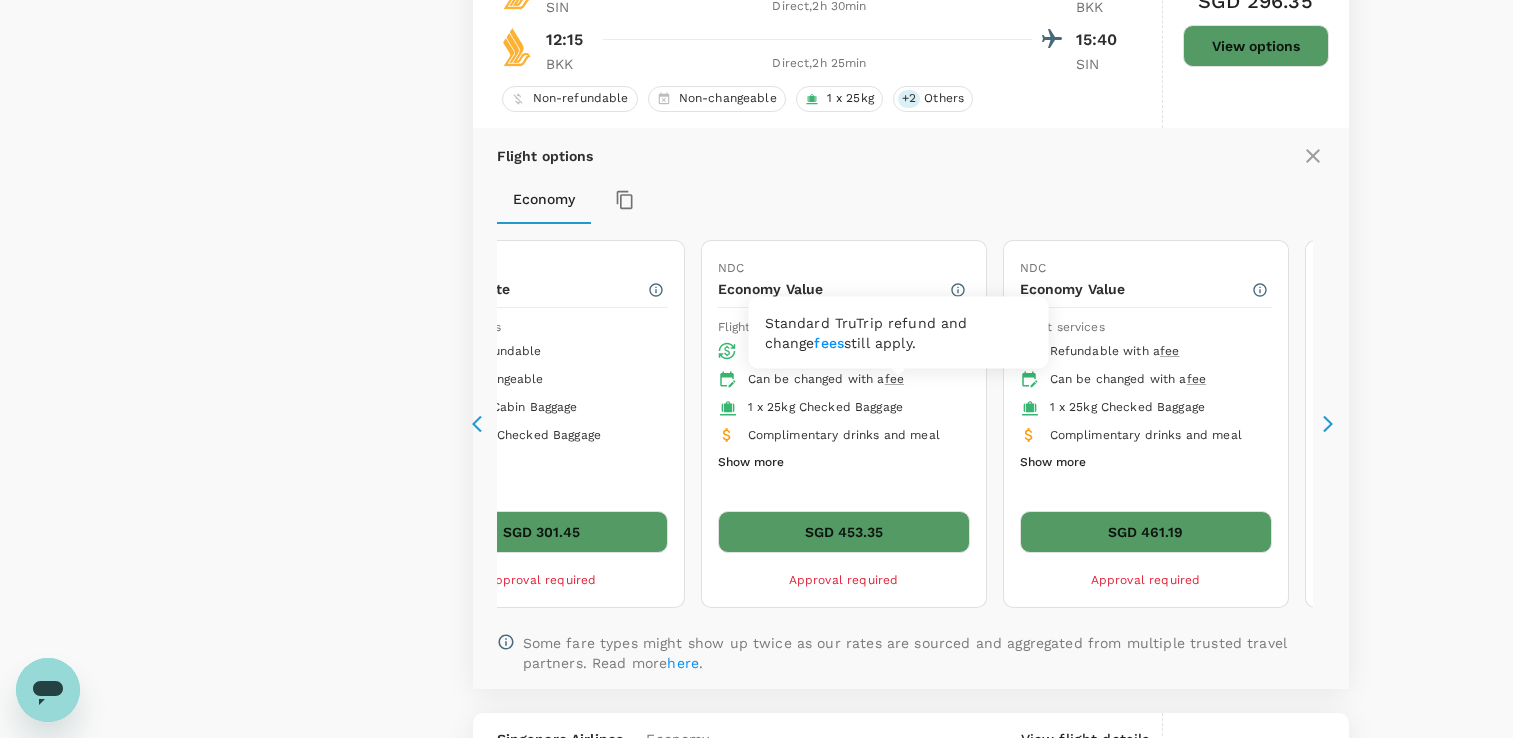 click on "fee" at bounding box center (894, 379) 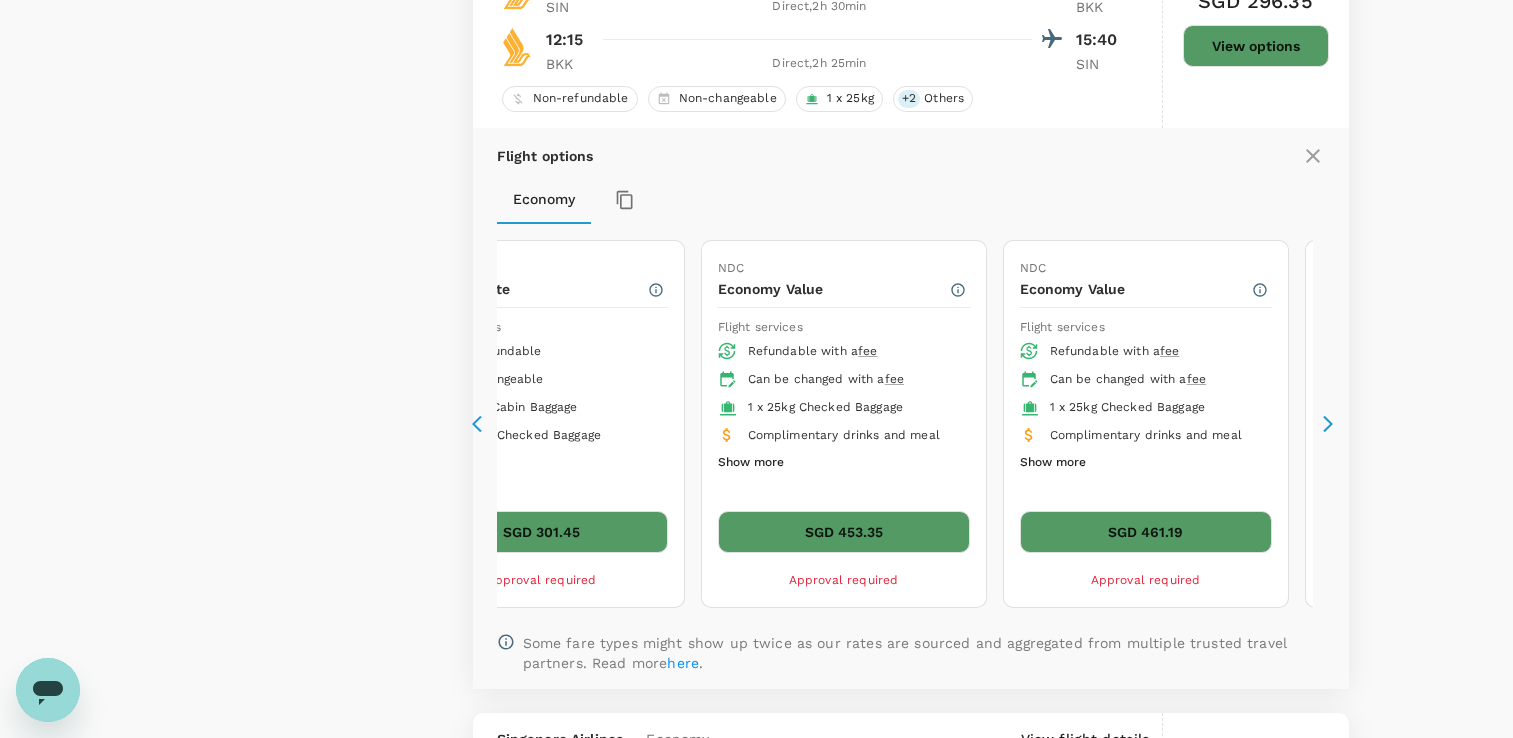 click on "Show more" at bounding box center [751, 463] 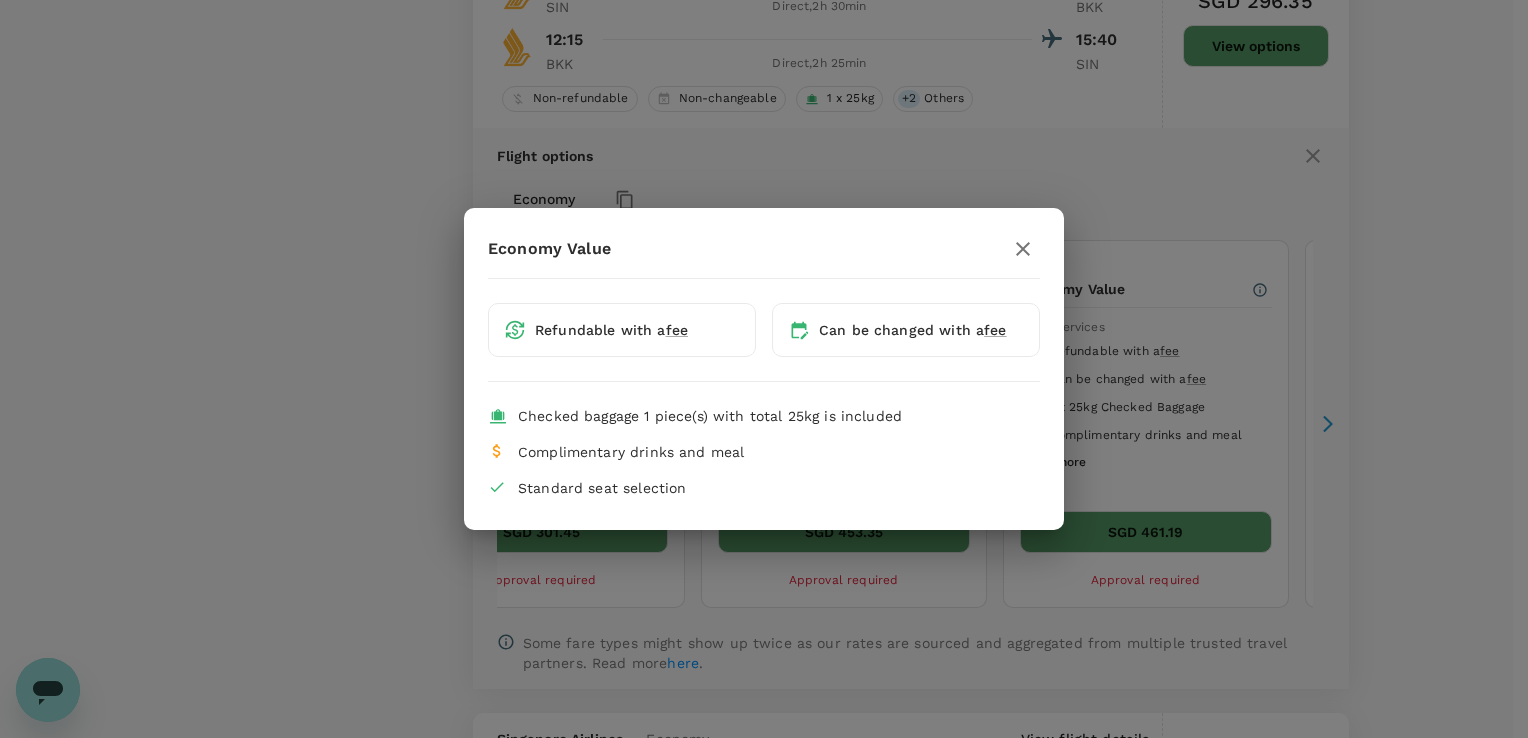 click 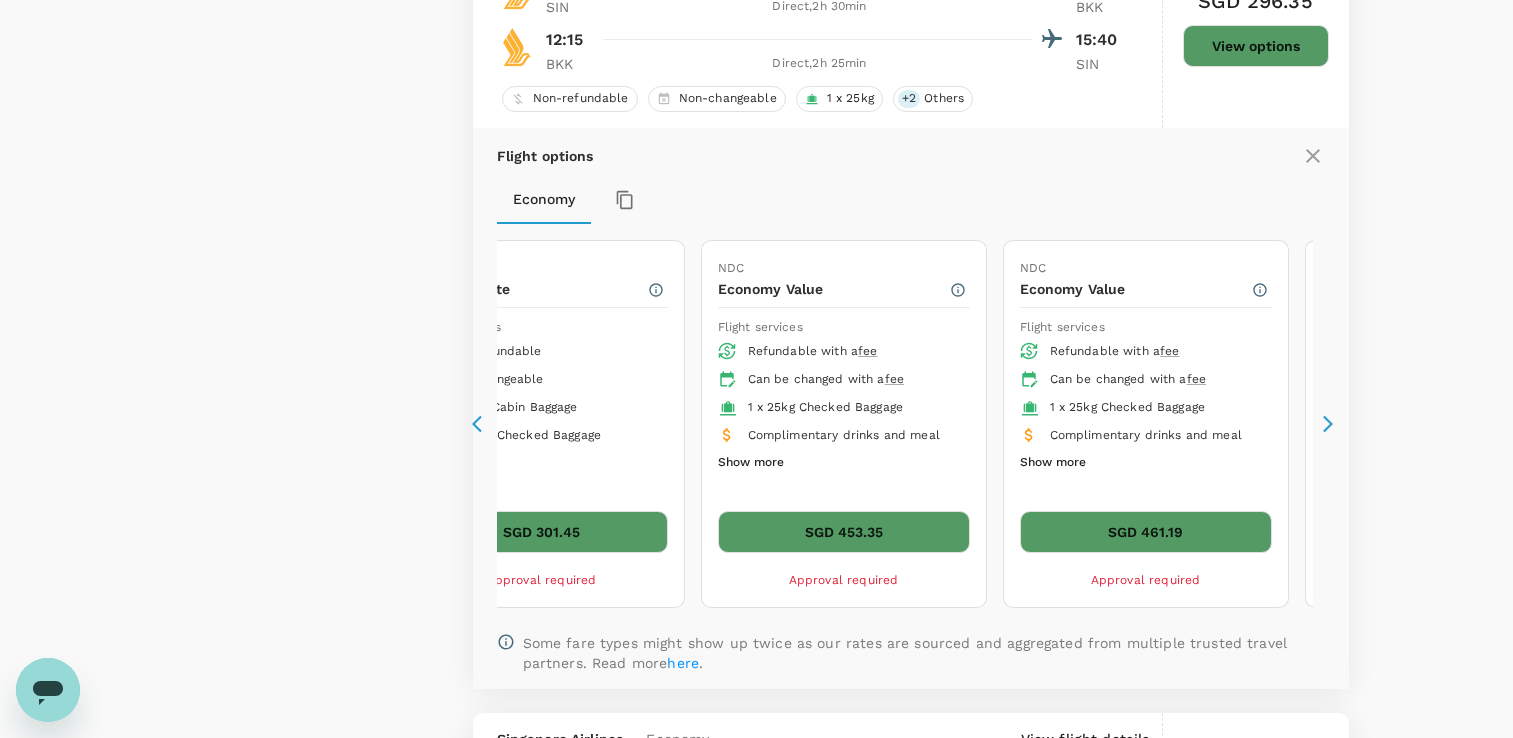 click 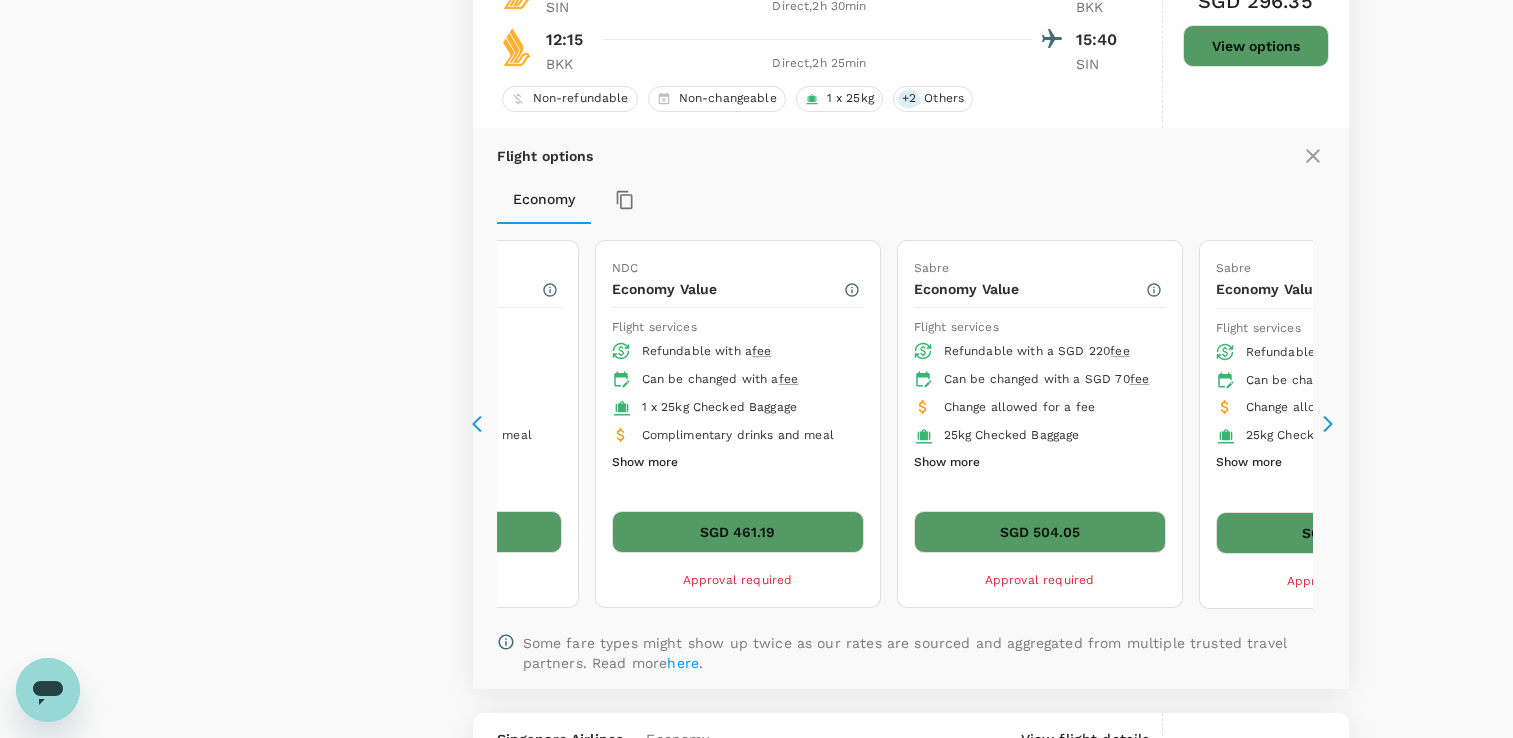 click 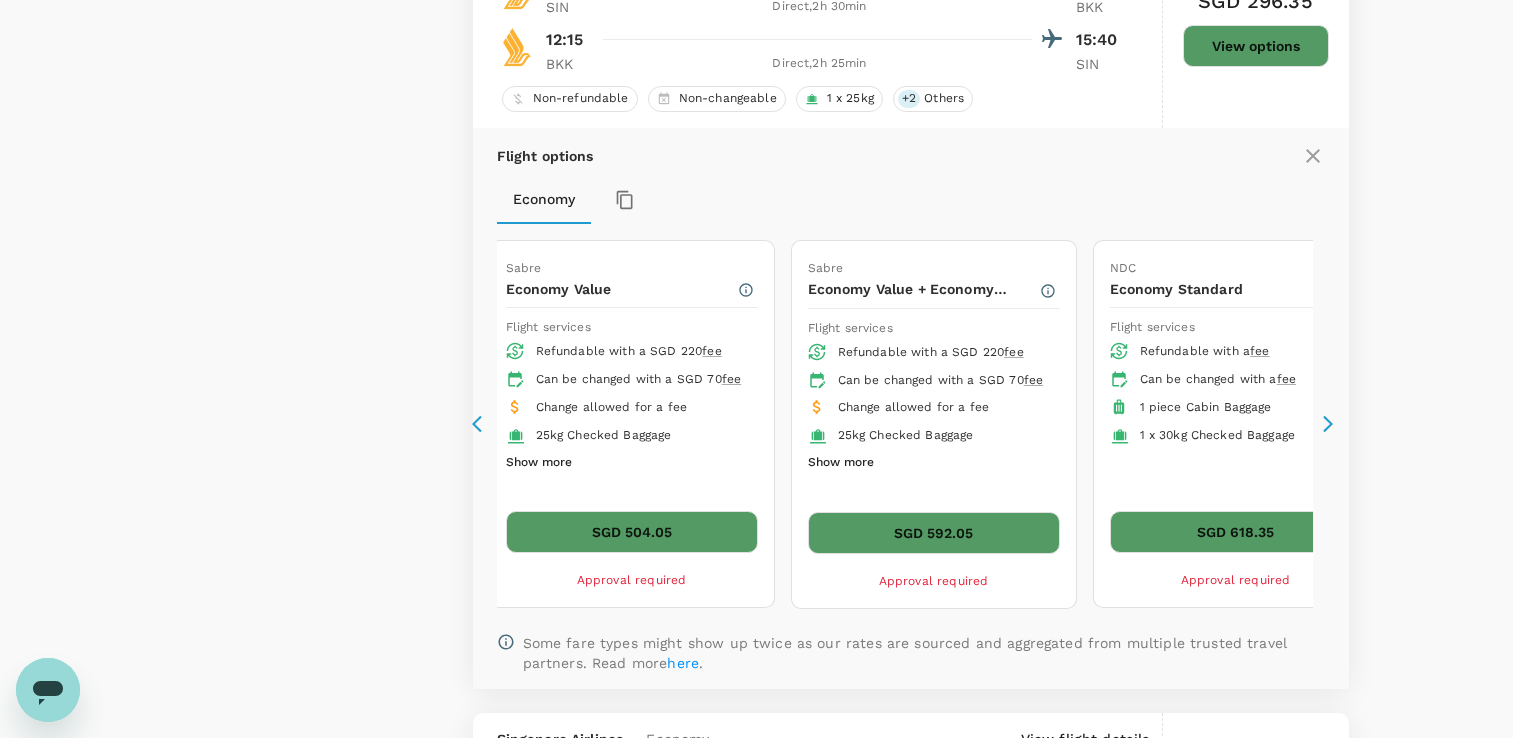 click 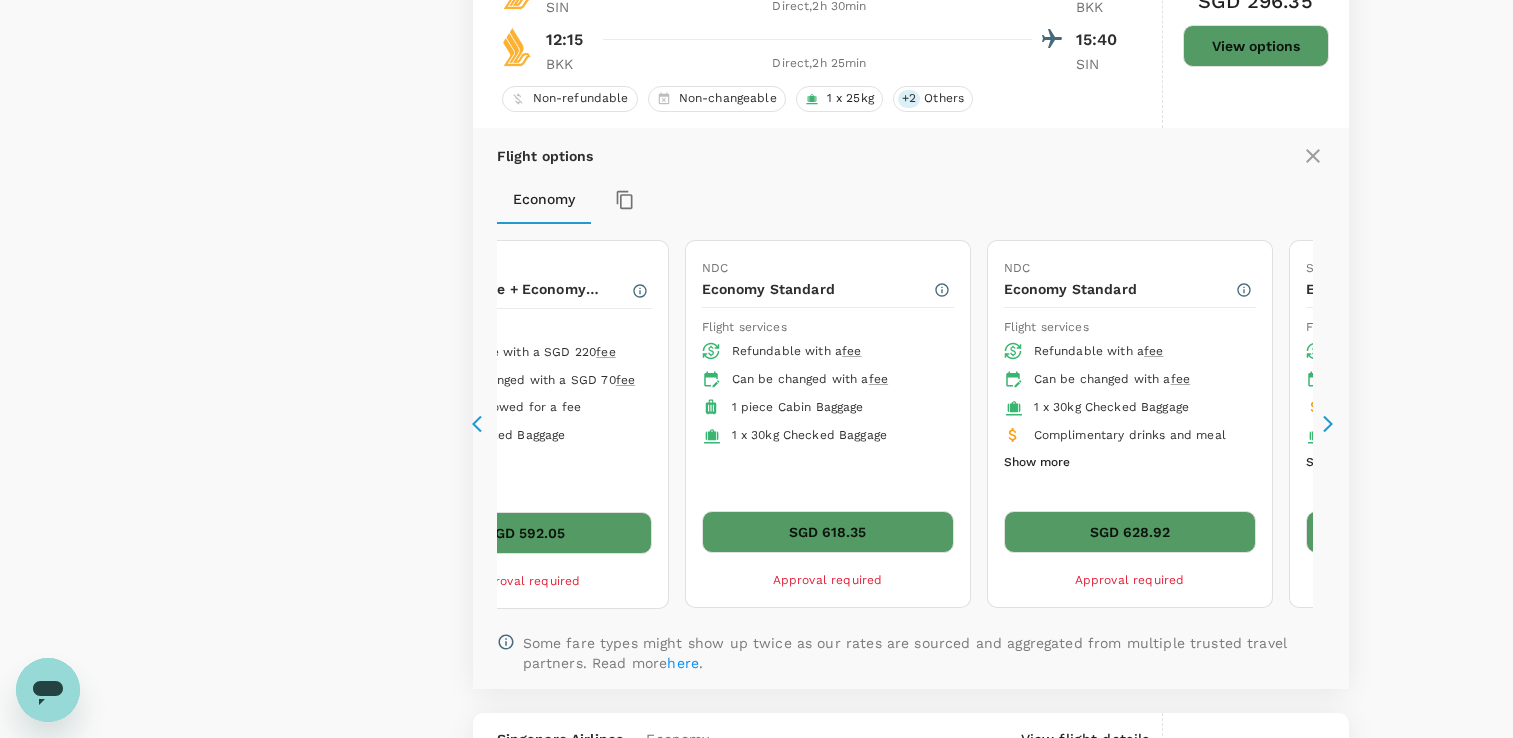click 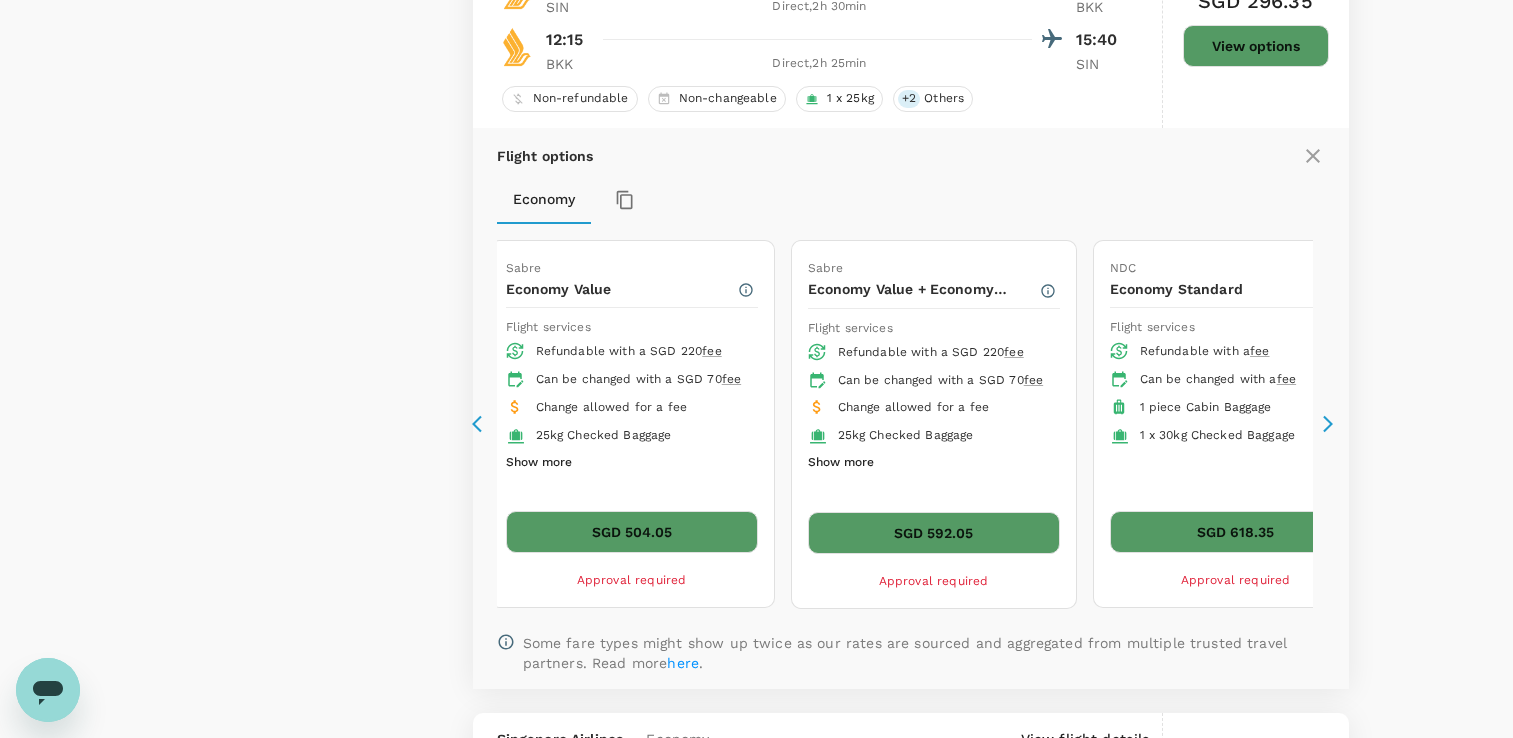 click 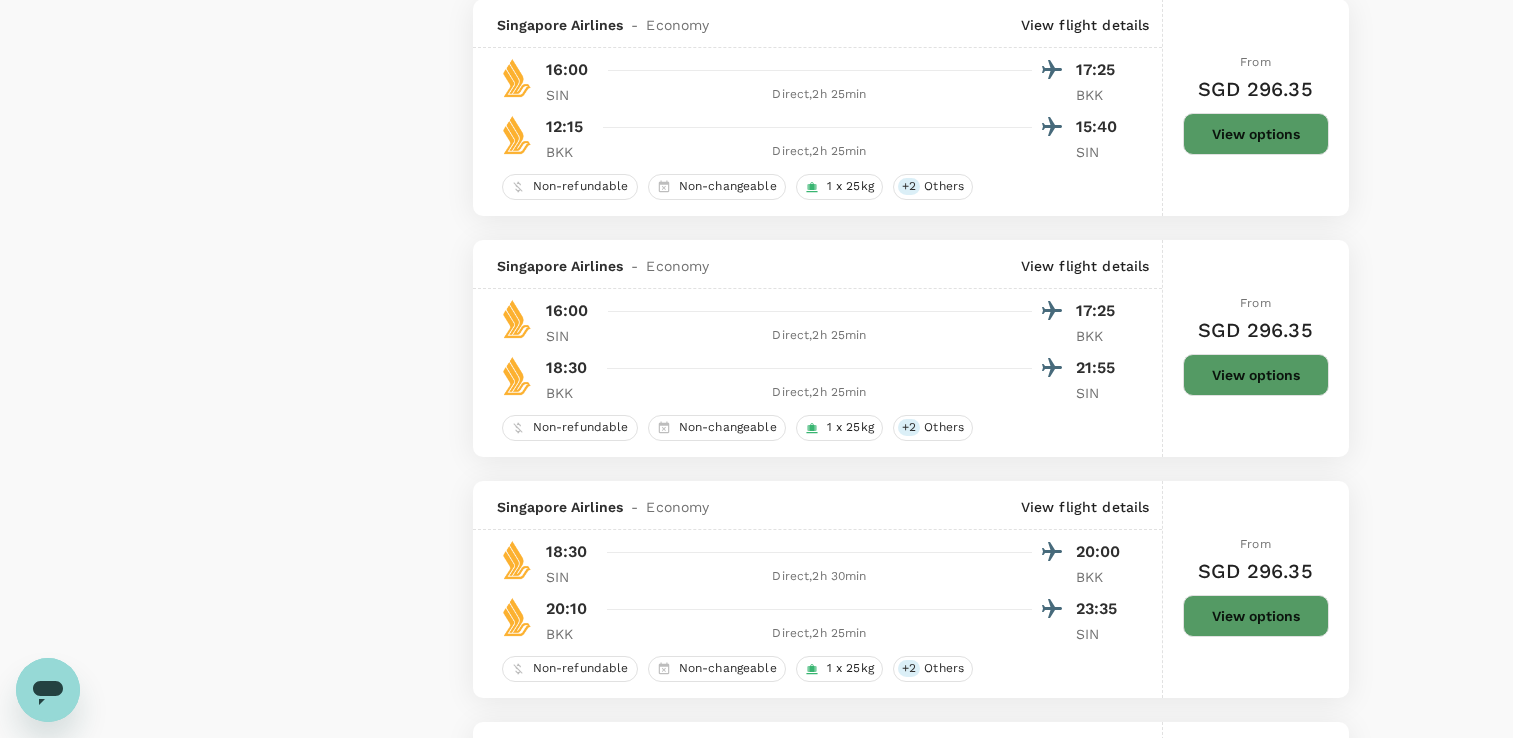 scroll, scrollTop: 1800, scrollLeft: 0, axis: vertical 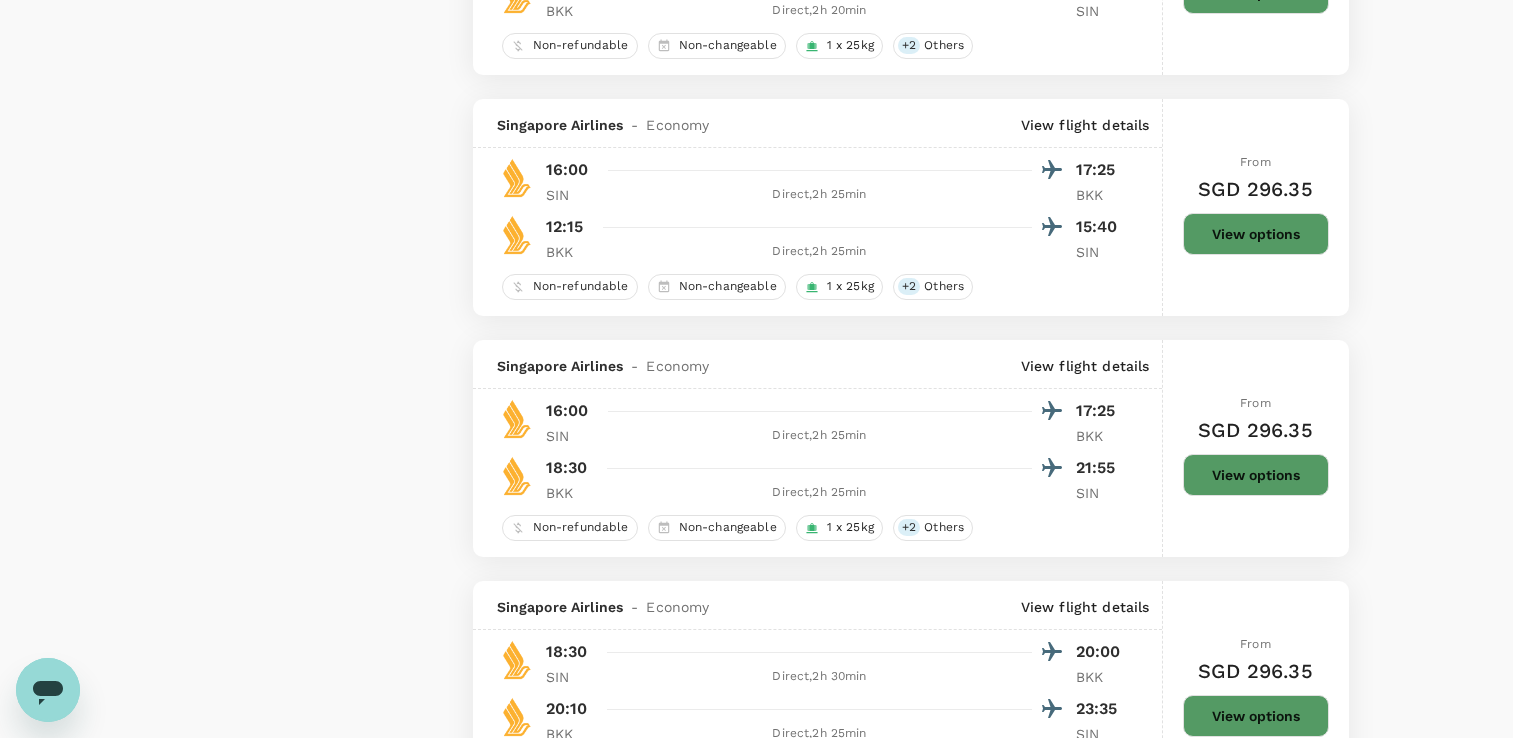 click on "View options" at bounding box center (1256, 475) 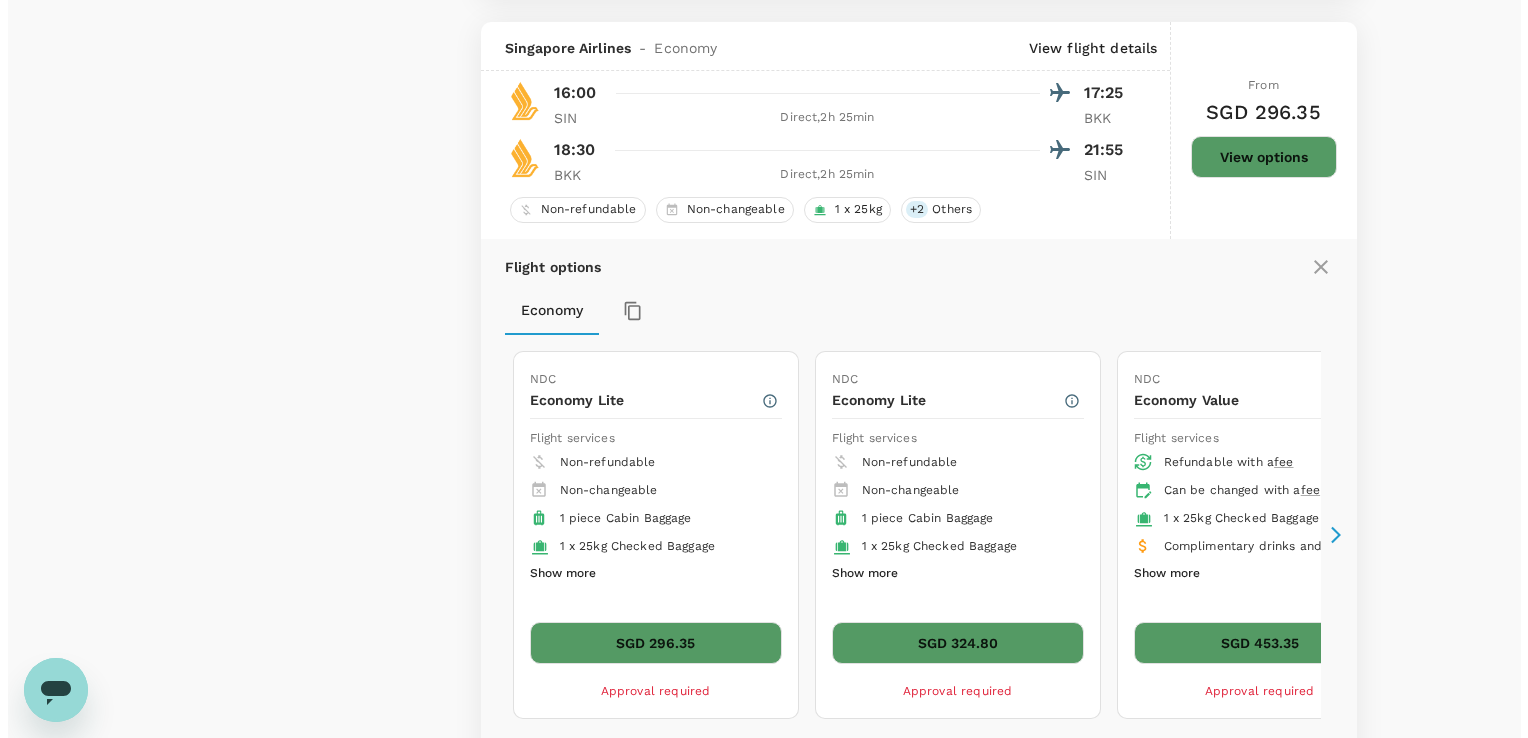 scroll, scrollTop: 2148, scrollLeft: 0, axis: vertical 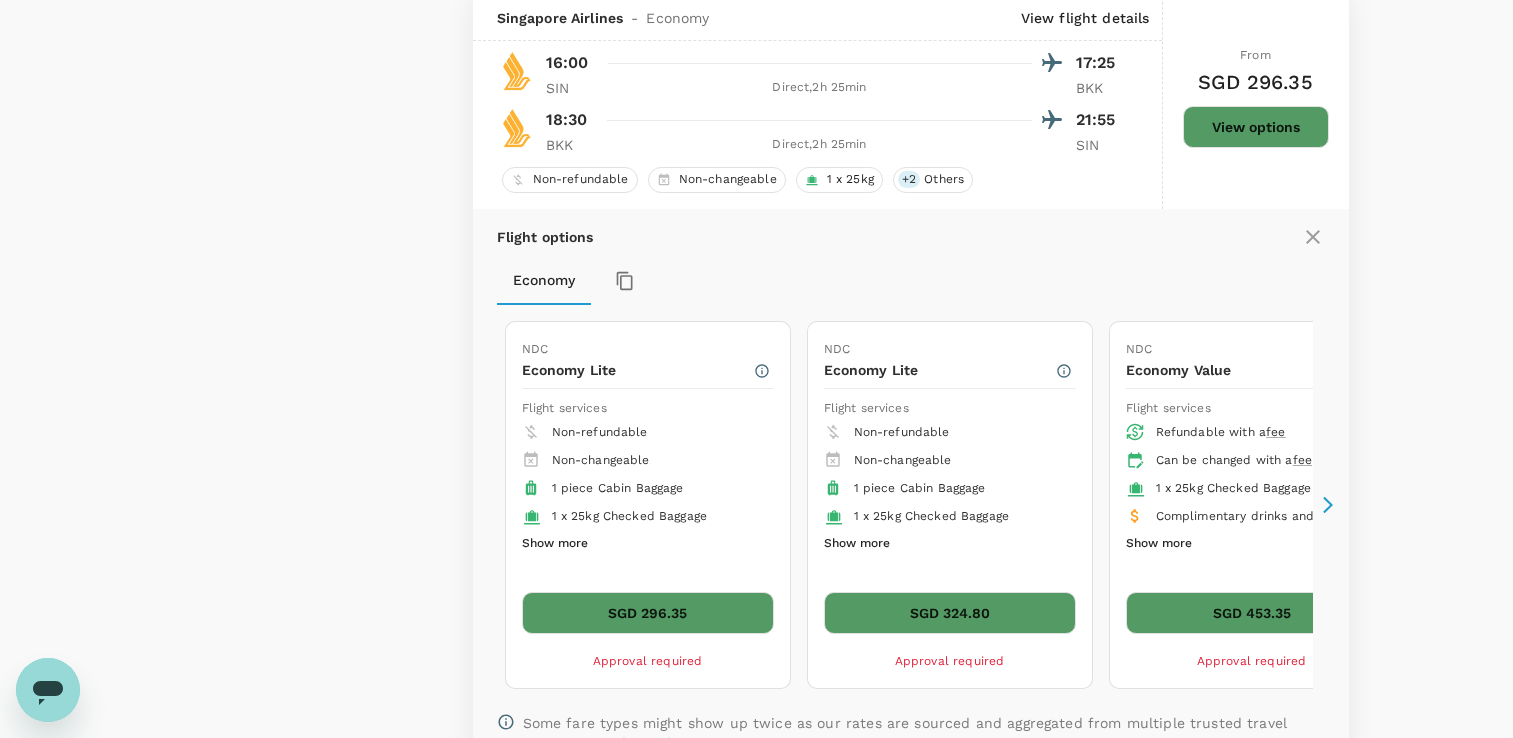 click 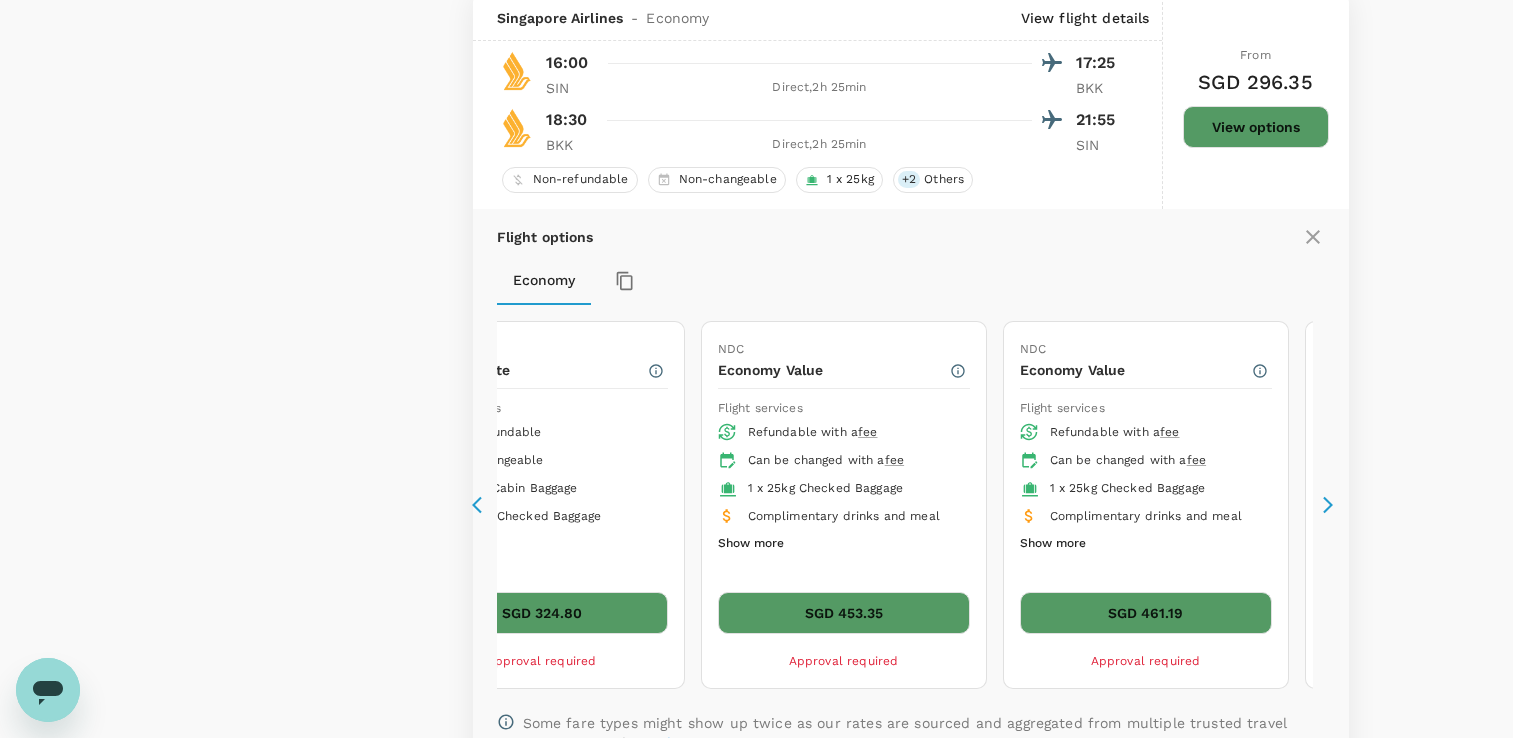 click 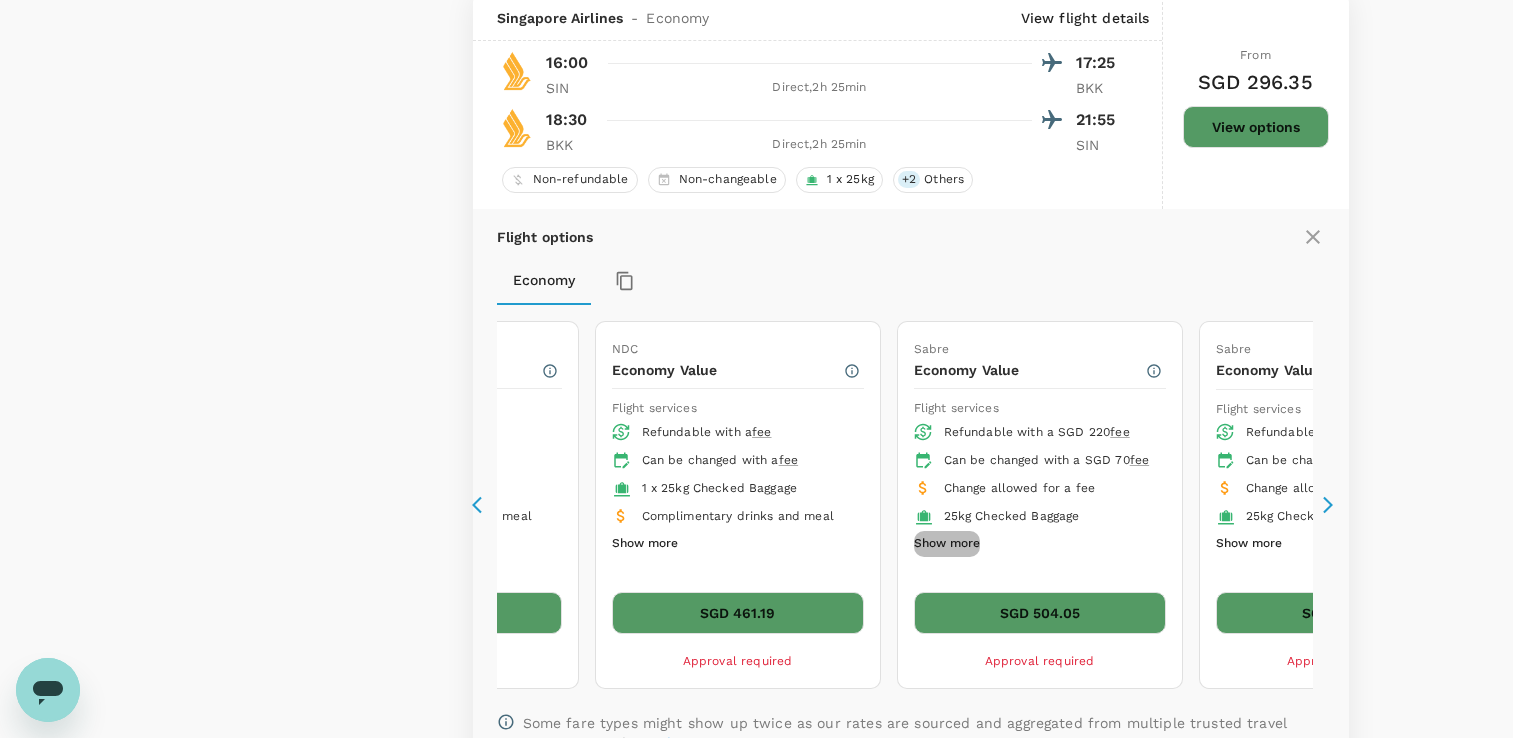 click on "Show more" at bounding box center (947, 544) 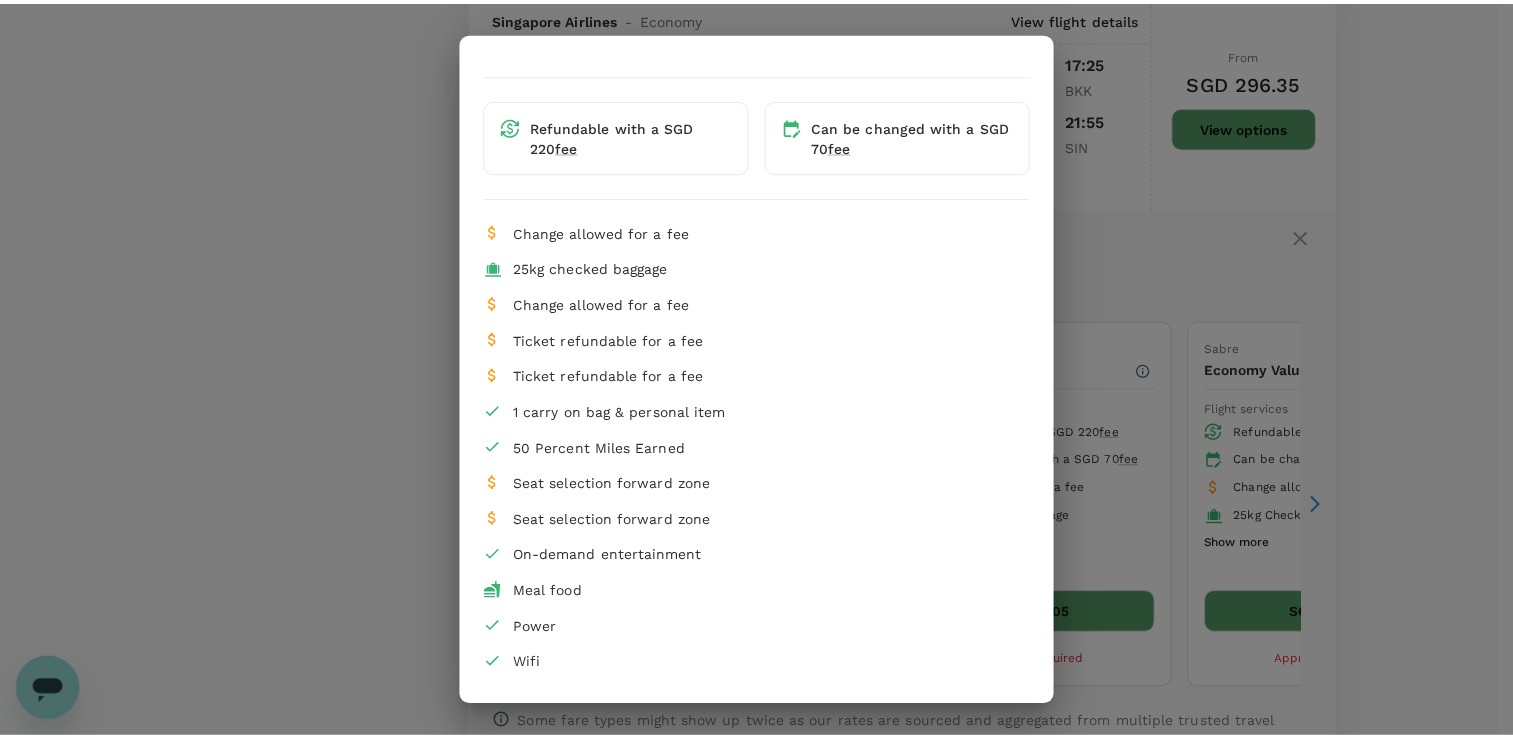 scroll, scrollTop: 0, scrollLeft: 0, axis: both 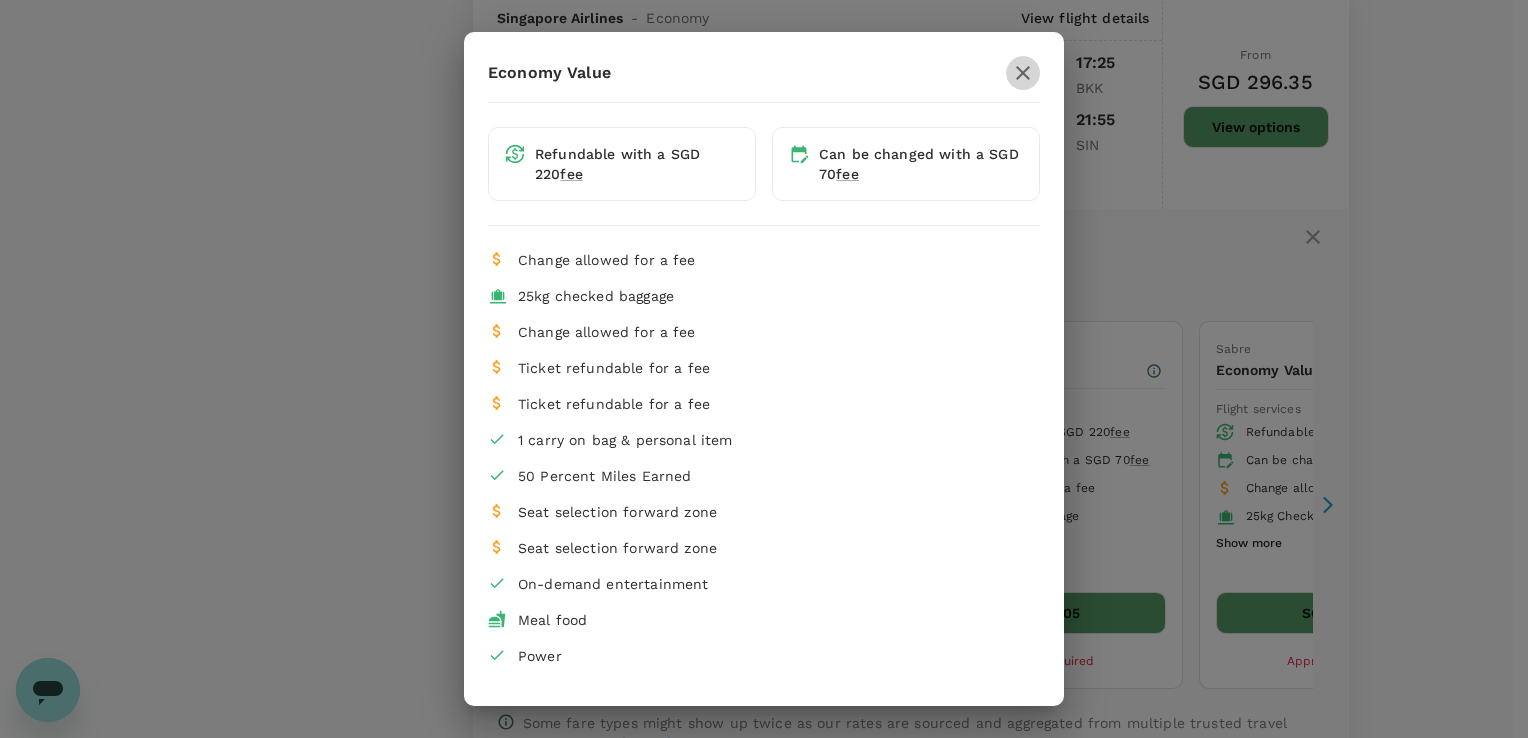 click 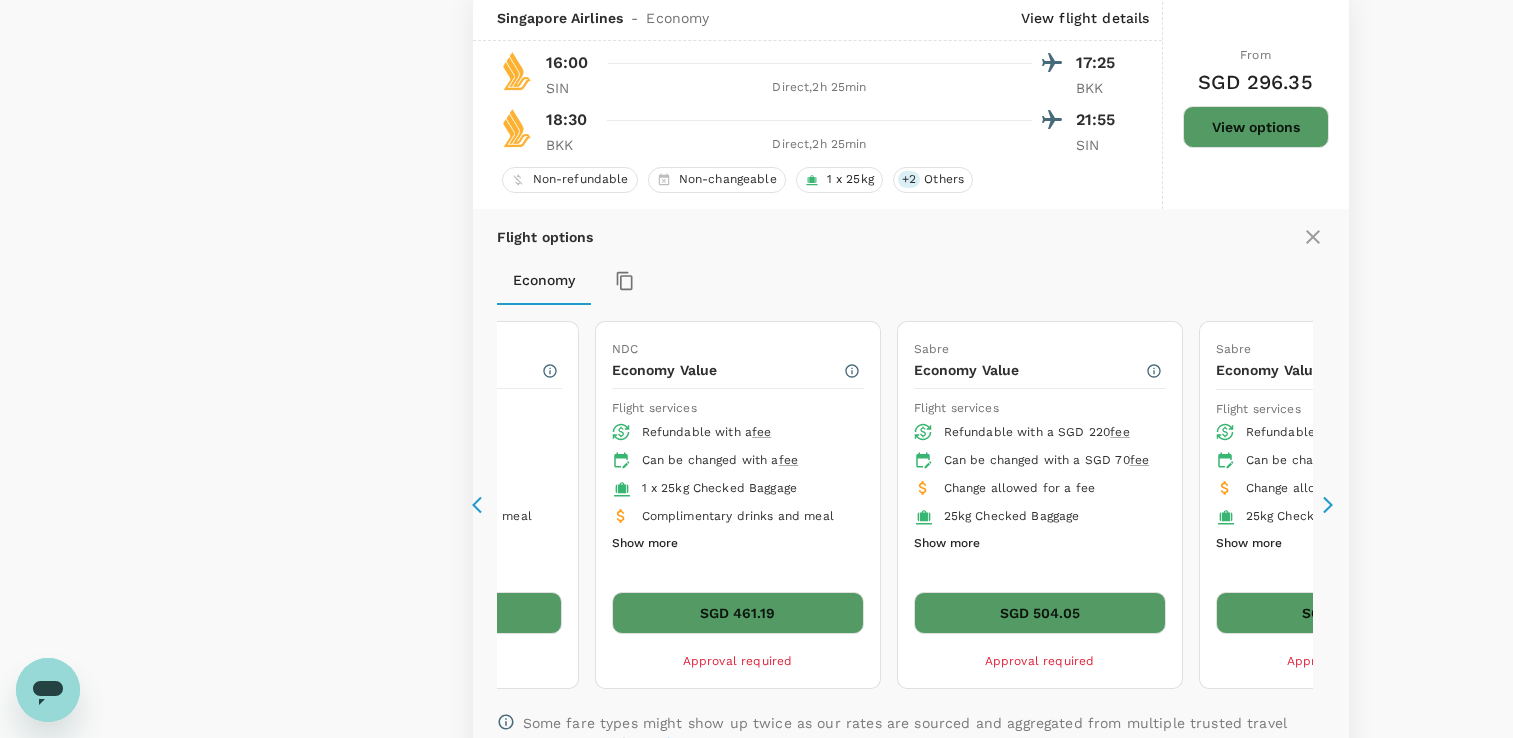 click on "Show more" at bounding box center [645, 544] 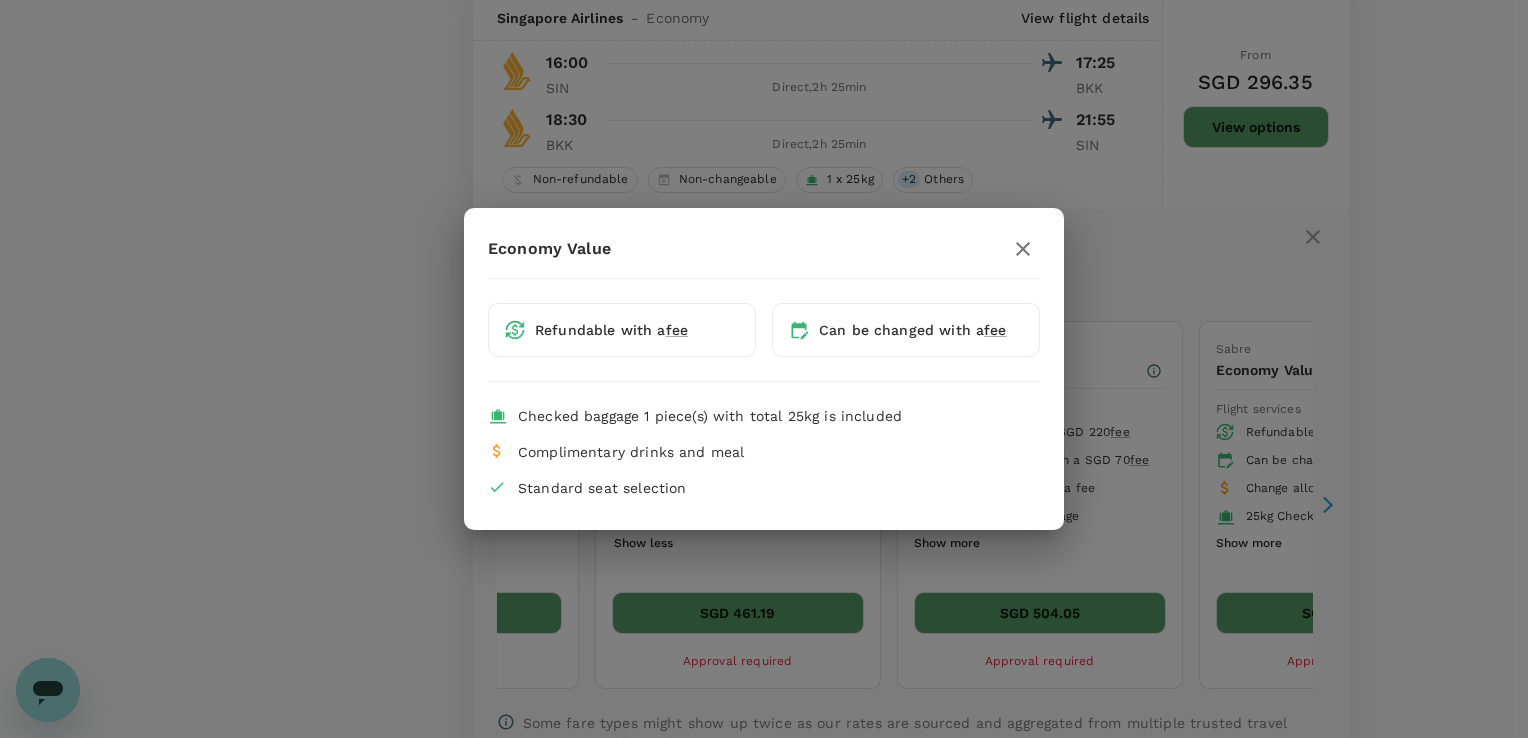 click 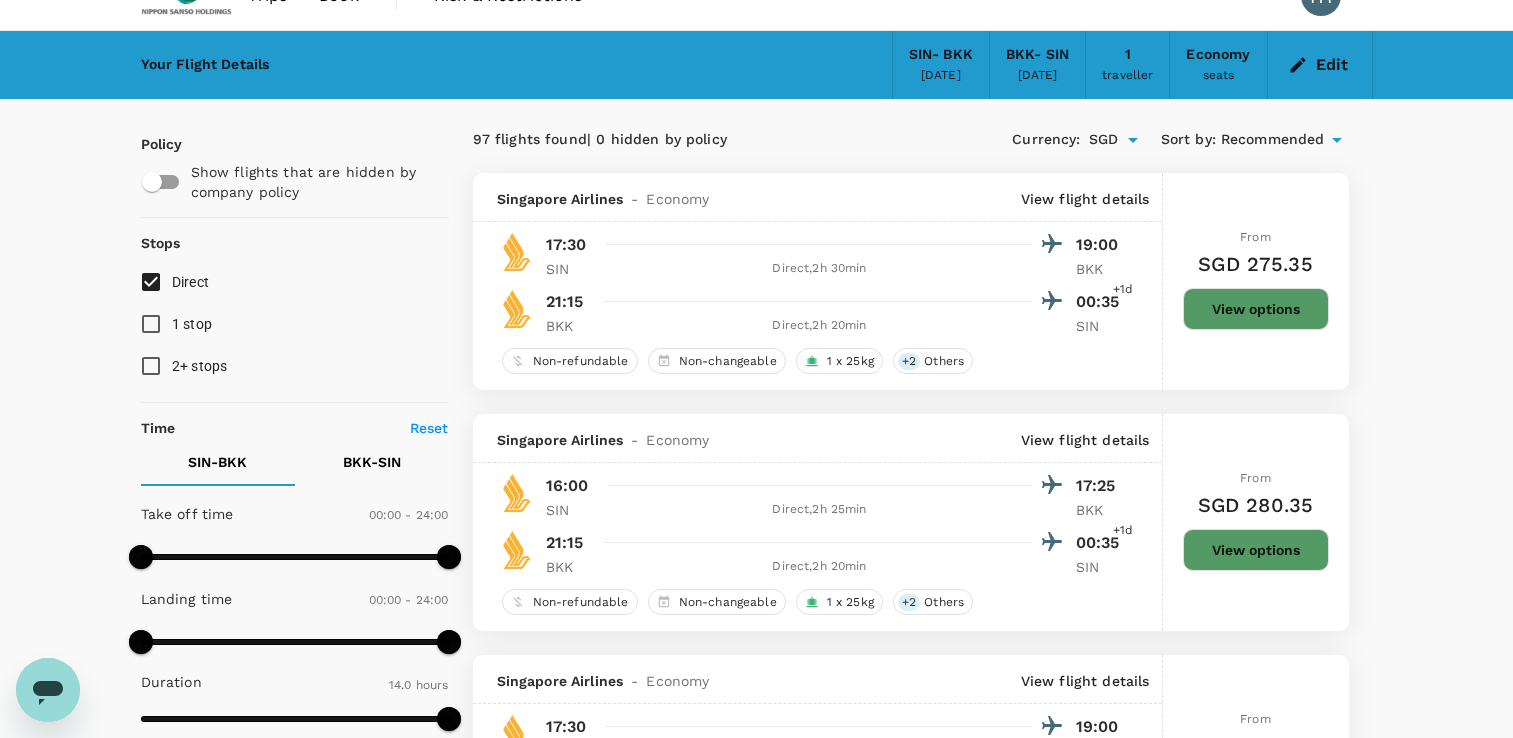 scroll, scrollTop: 0, scrollLeft: 0, axis: both 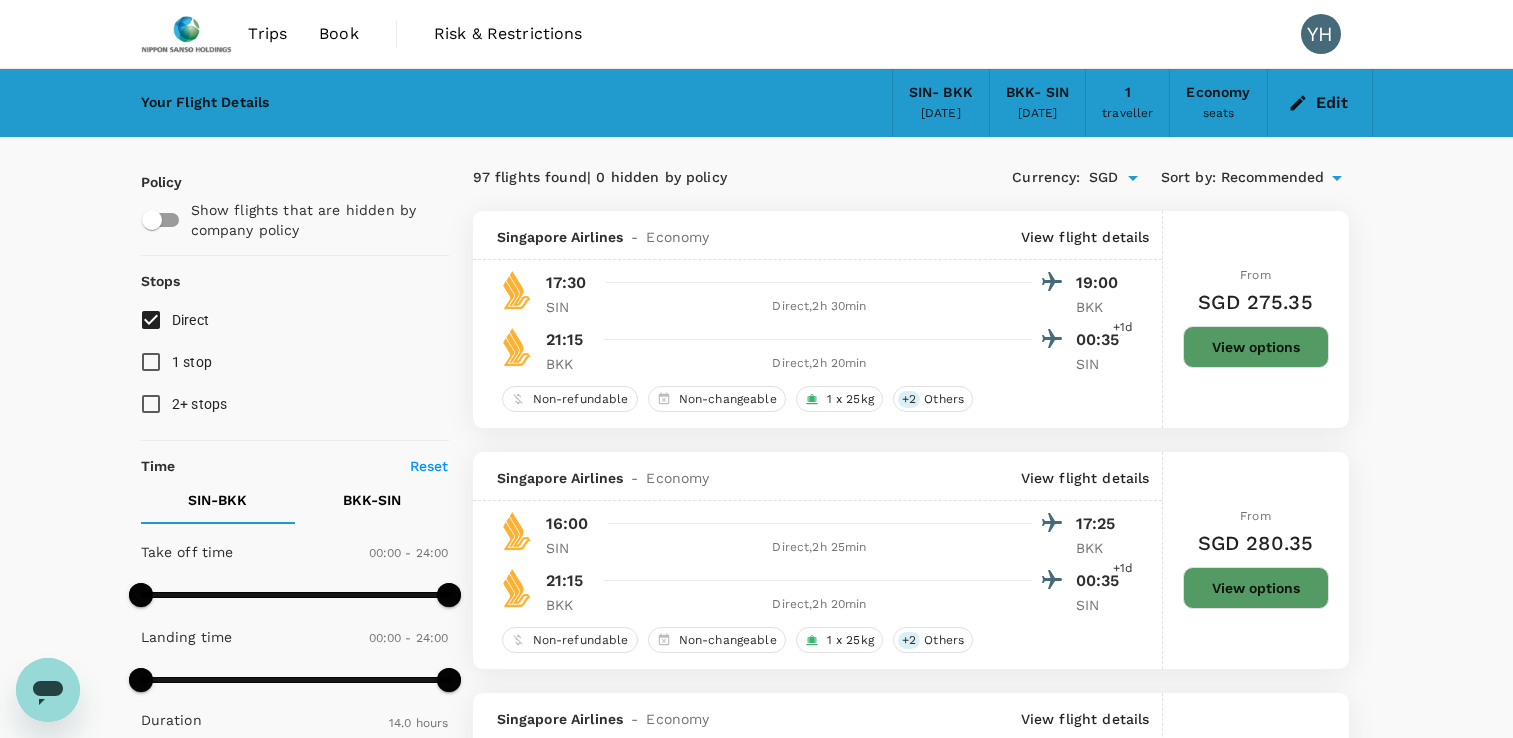 click on "Book" at bounding box center (339, 34) 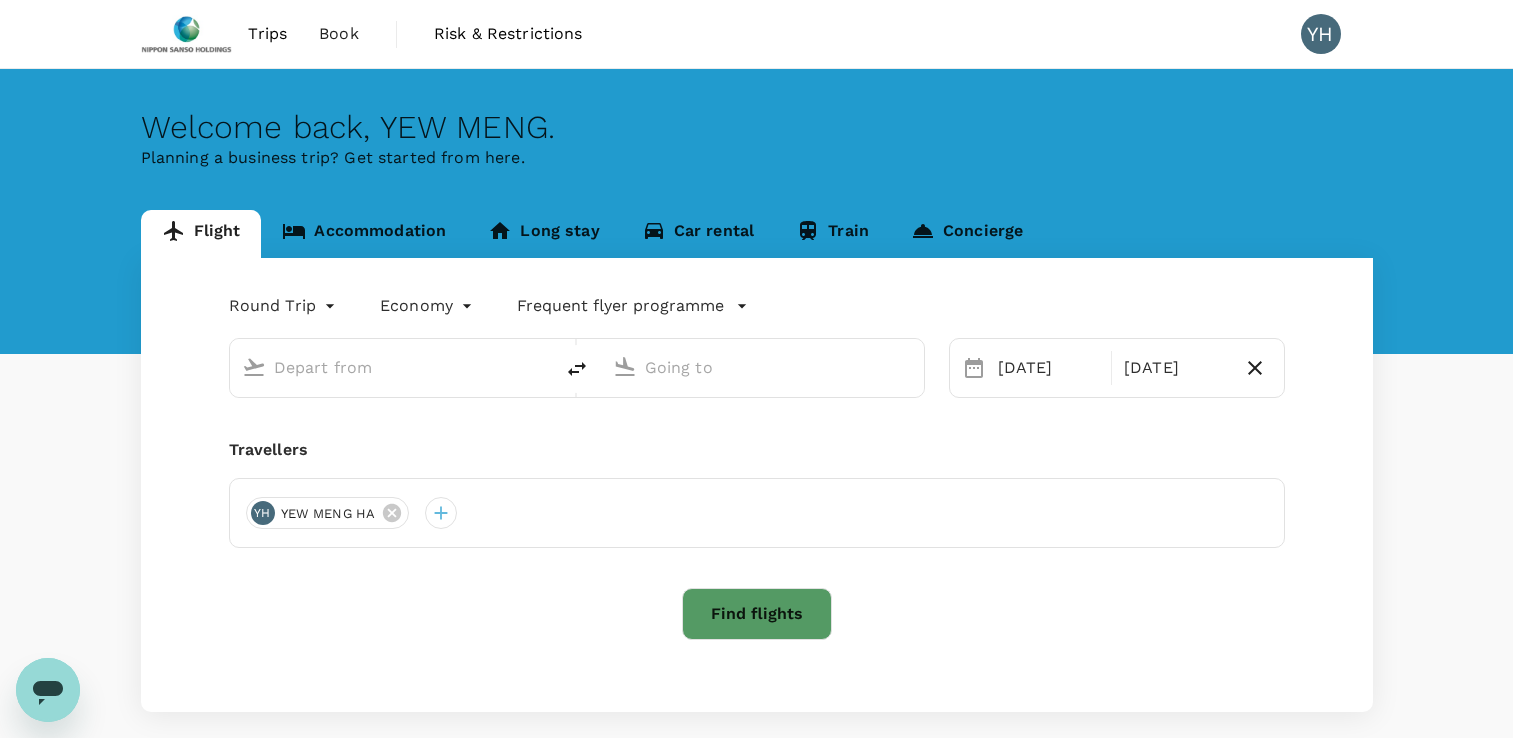 type on "Singapore Changi (SIN)" 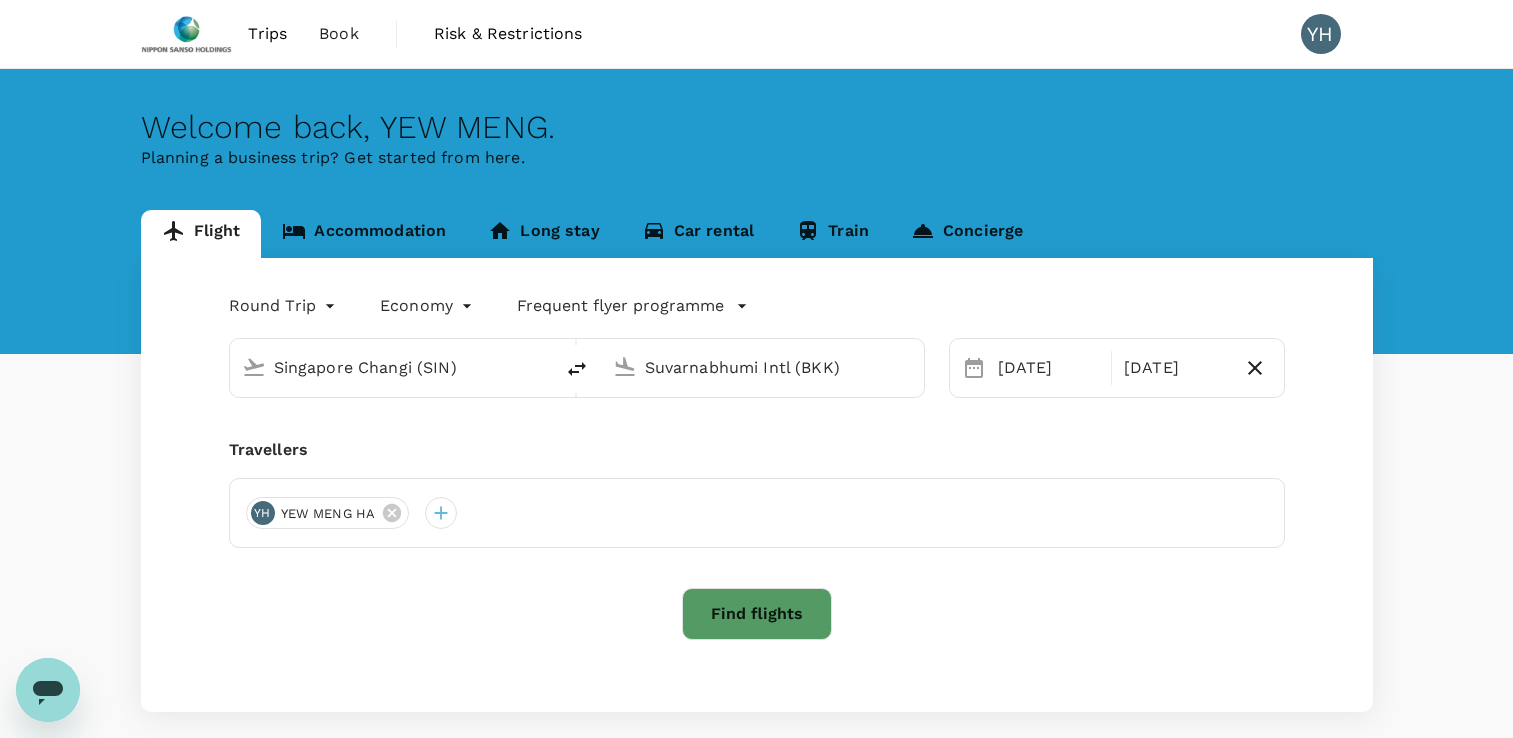 type 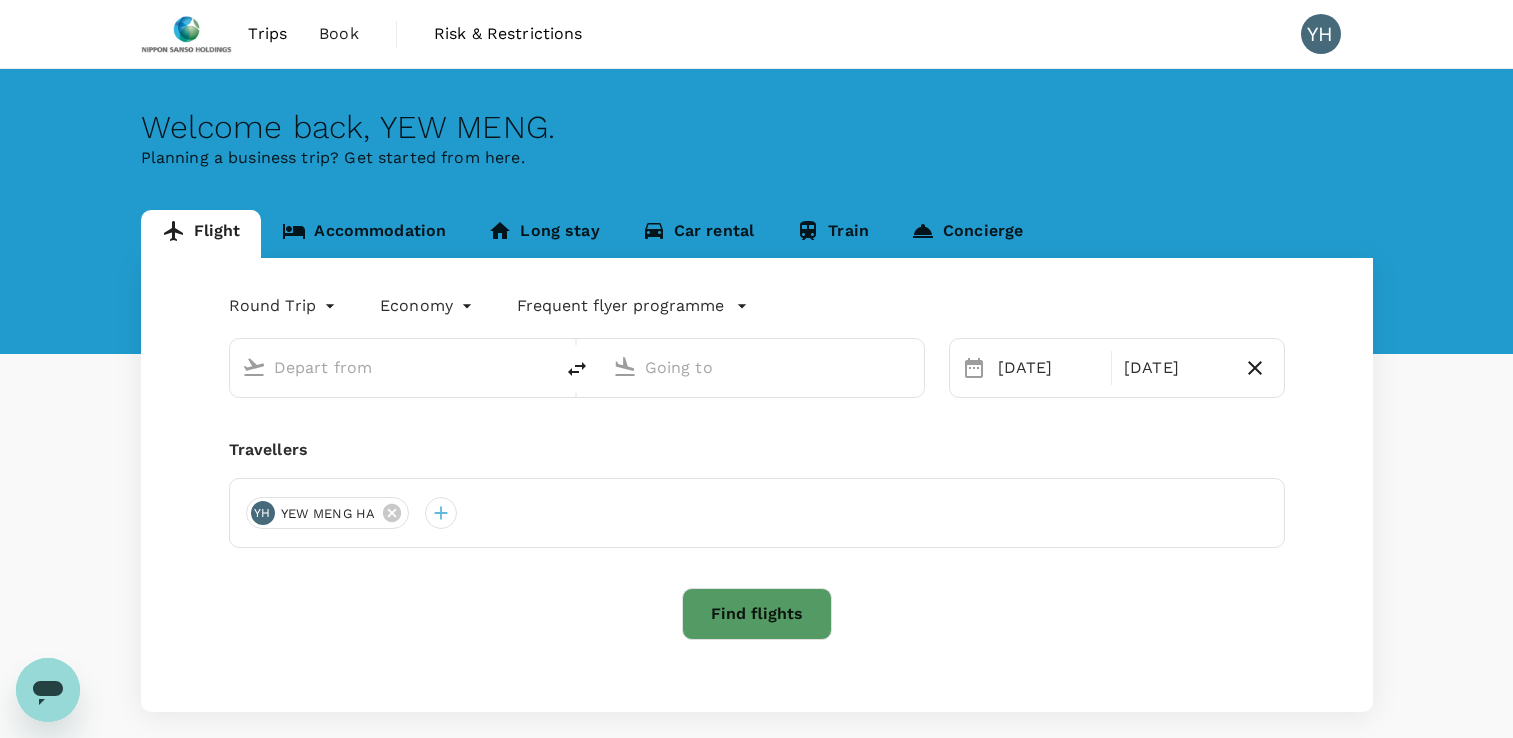 type on "Singapore Changi (SIN)" 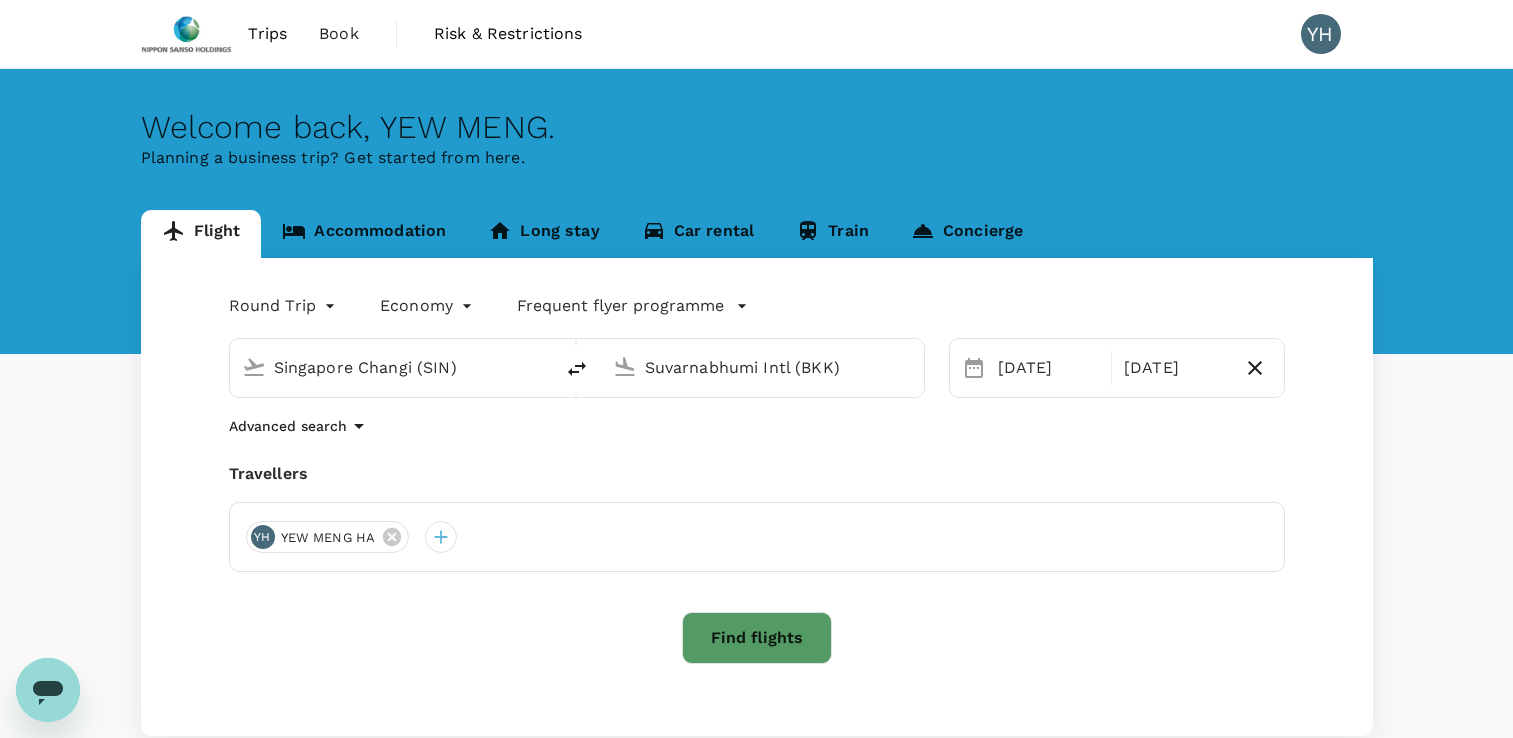 click on "Accommodation" at bounding box center (364, 234) 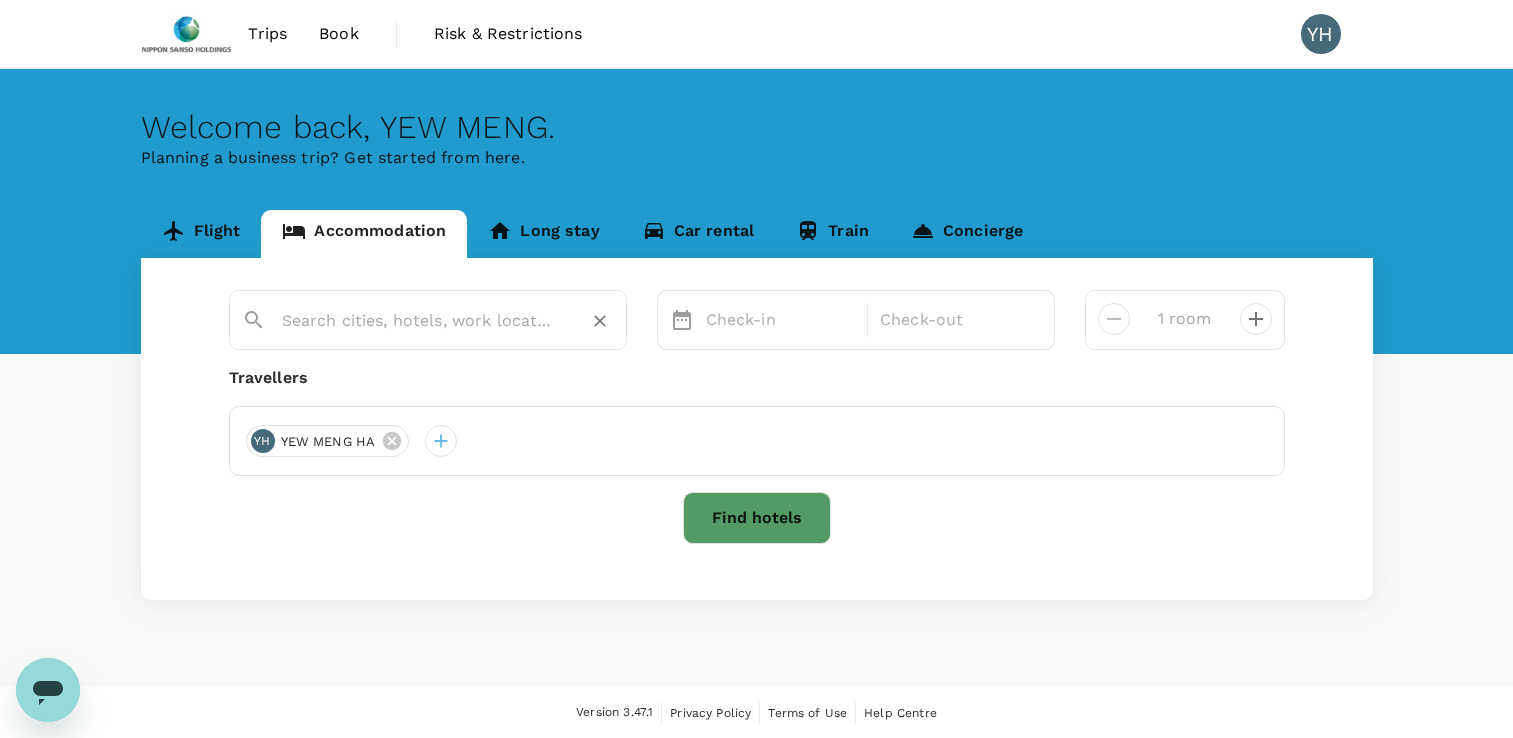 click at bounding box center [420, 320] 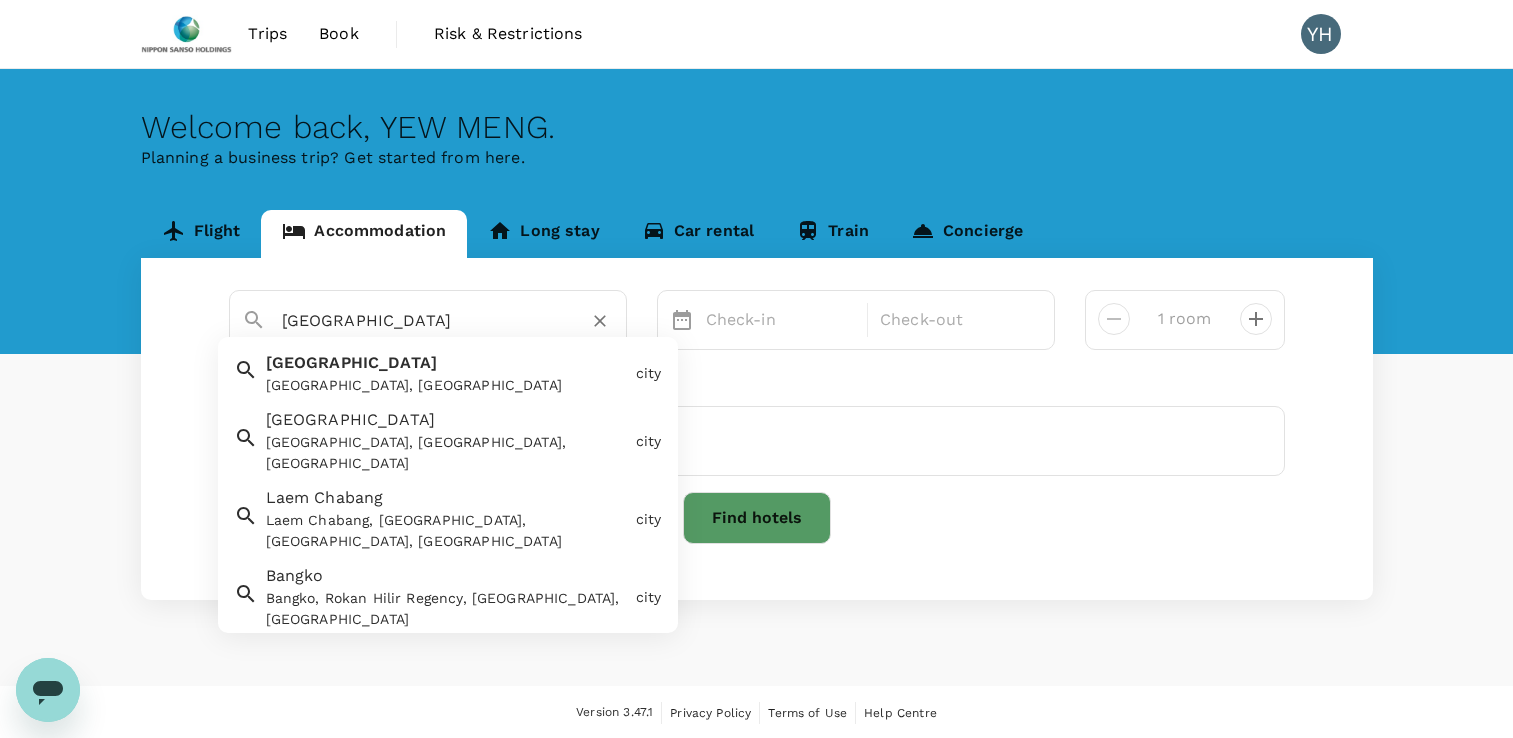 click on "[GEOGRAPHIC_DATA]" at bounding box center [352, 362] 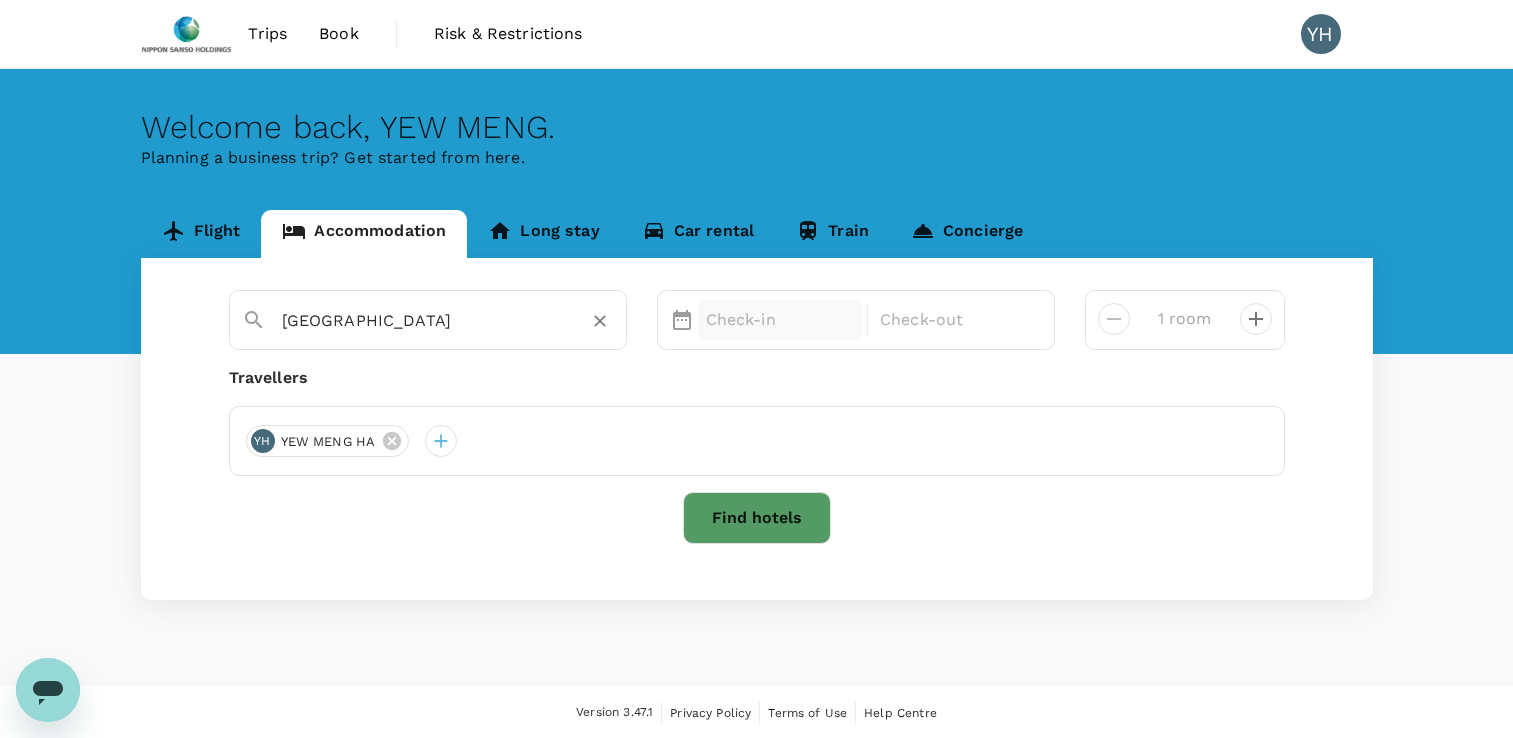 type on "[GEOGRAPHIC_DATA]" 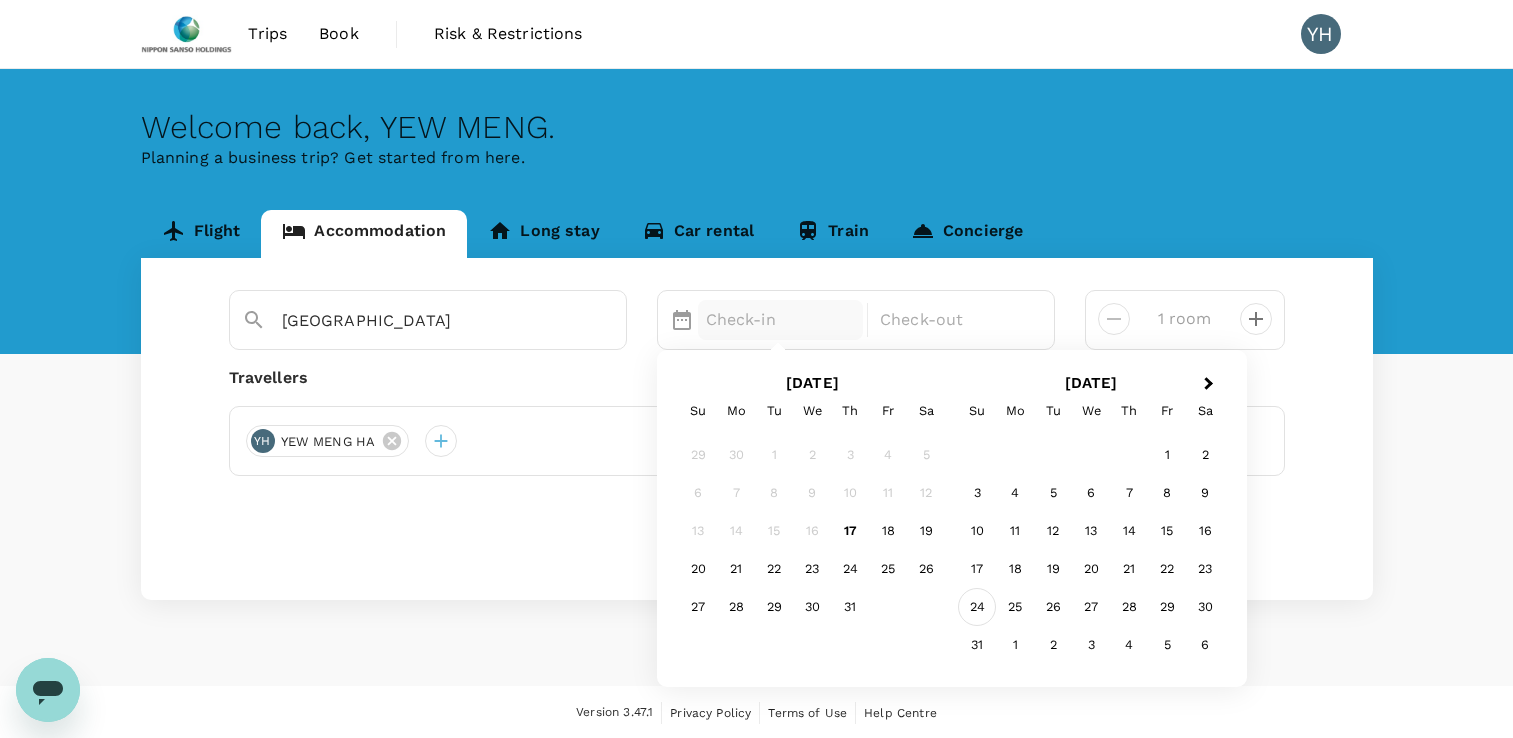 click on "24" at bounding box center [977, 608] 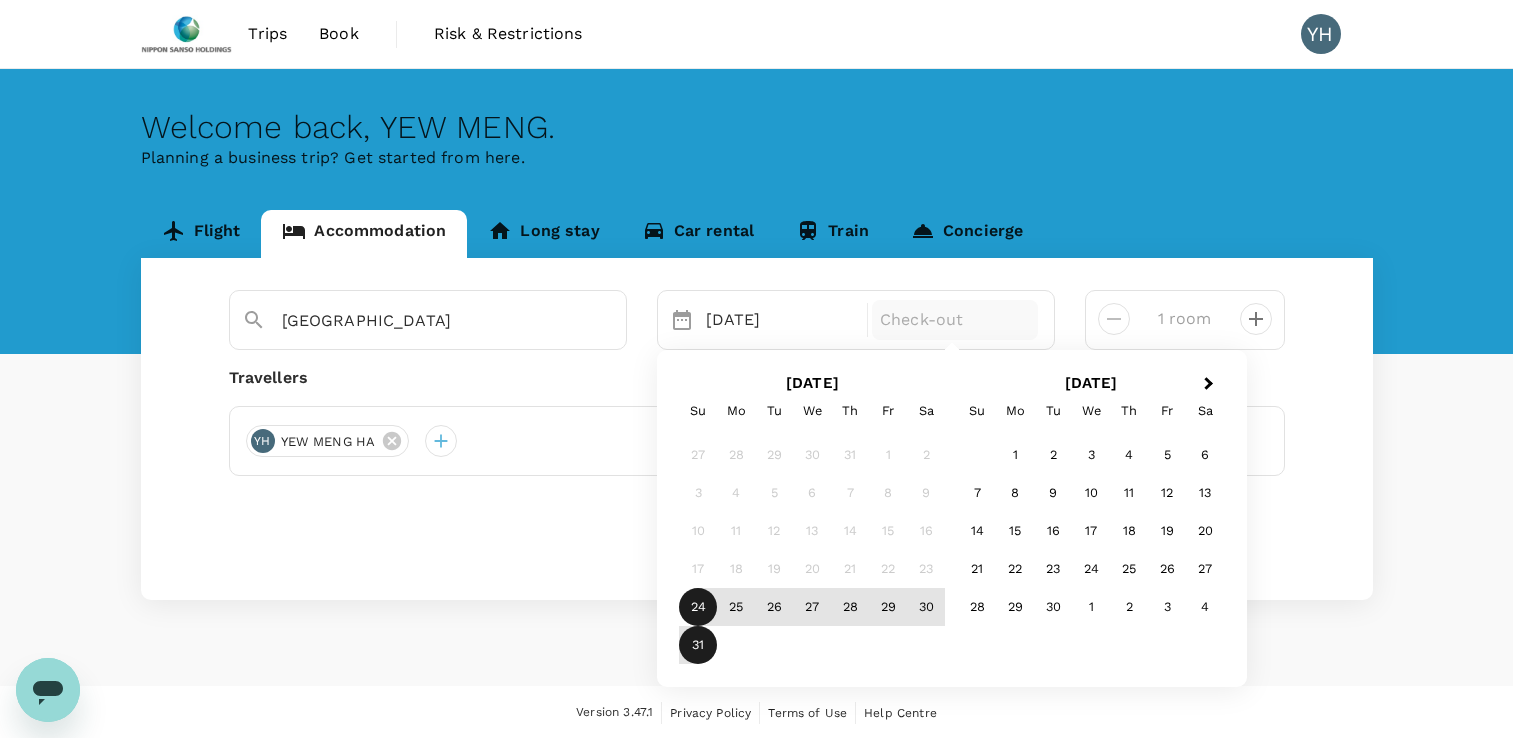 click on "31" at bounding box center [698, 646] 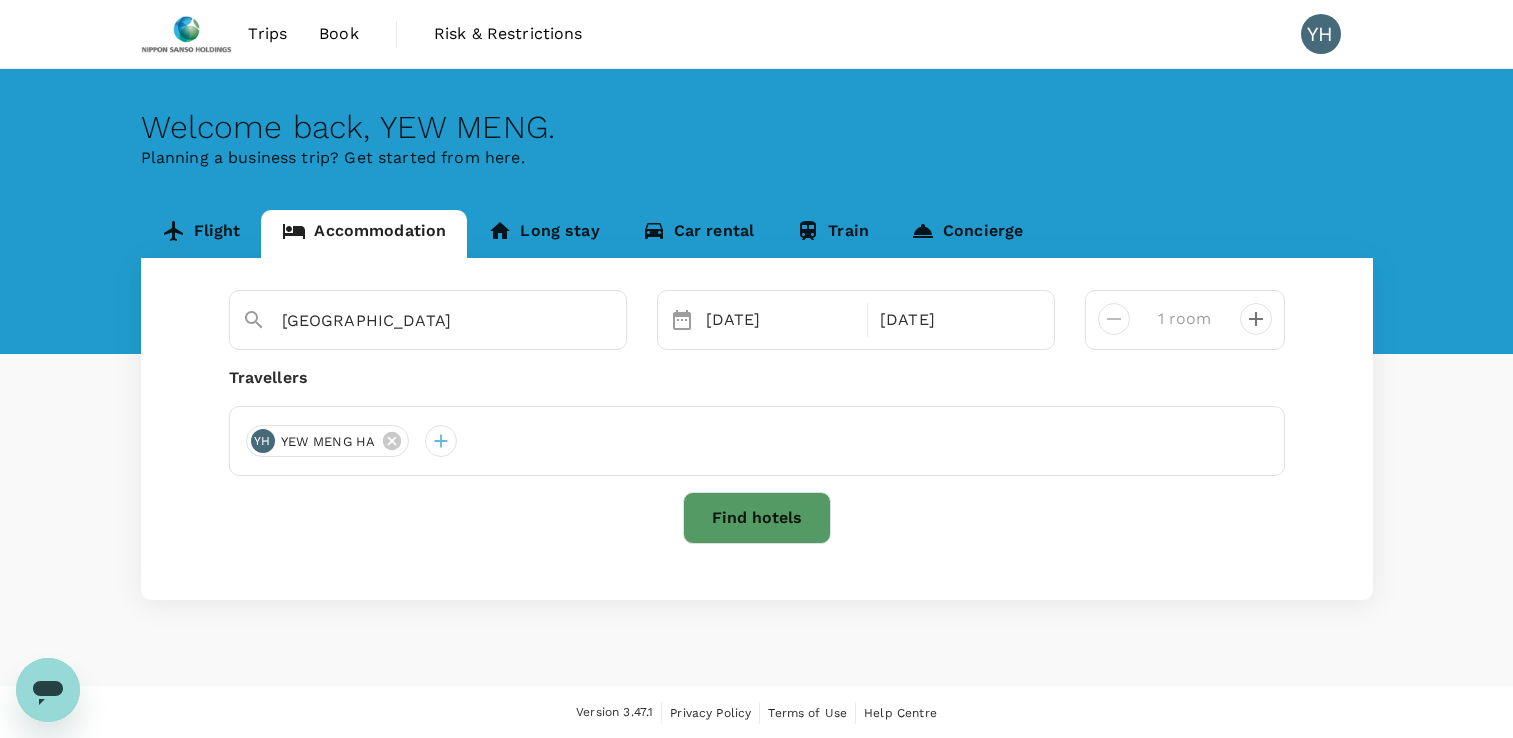 click on "Find hotels" at bounding box center [757, 518] 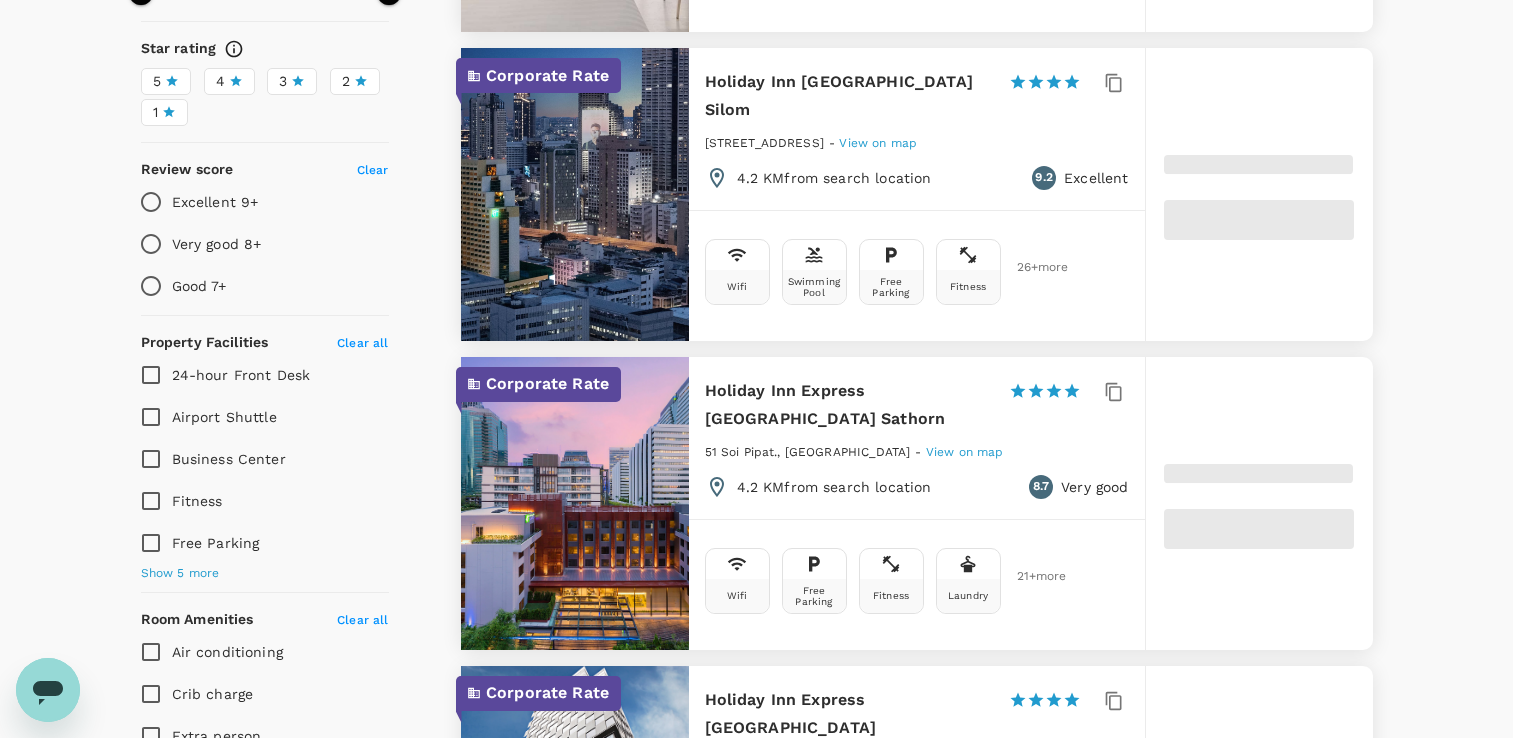 scroll, scrollTop: 500, scrollLeft: 0, axis: vertical 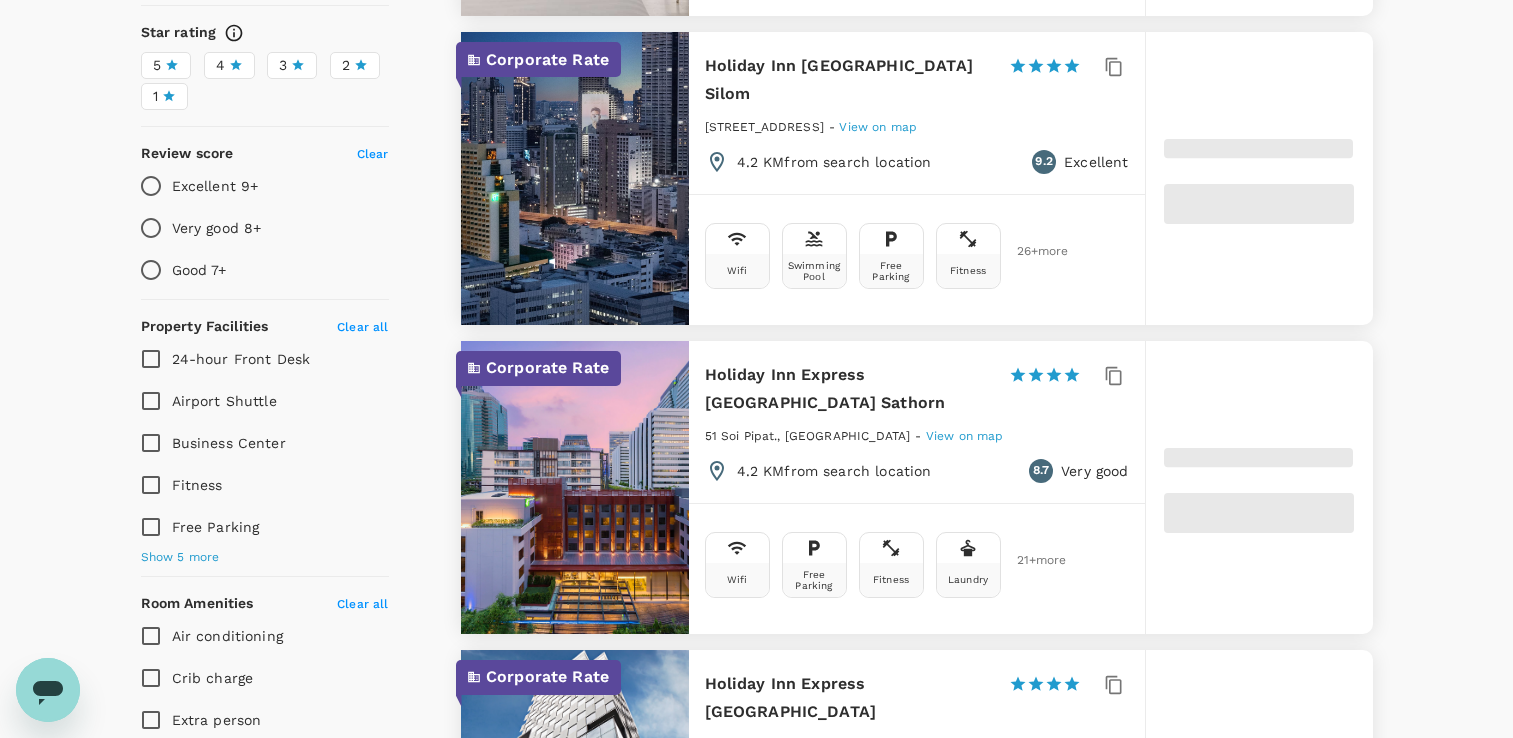 type on "499.28" 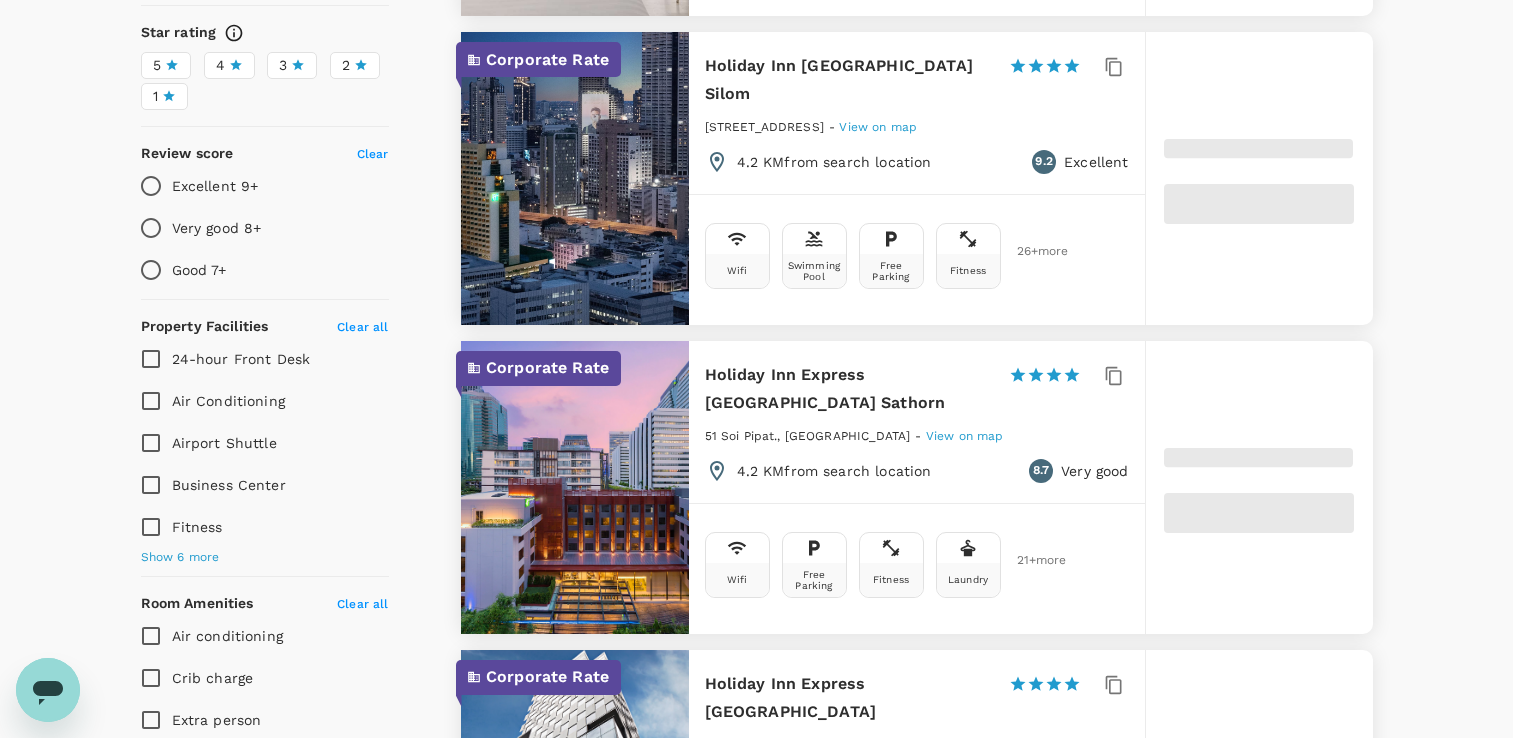 click on "View on map Policy Show accommodations that are hidden by company policy Price (per room, per night) Reset SGD 11 - SGD 500+ Star rating 5 4 3 2 1 Review score Clear Excellent 9+ Very good 8+ Good 7+ Property Facilities Clear all 24-hour Front Desk Air Conditioning Airport Shuttle Business Center Fitness Show 6 more Room Amenities Clear all Air conditioning Crib charge Extra person Family room Hot tub Show 8 more Meals Clear all BBQ/Picnic area Coffee shop Coffee/tea Complimentary in-room coffee or tea Kitchenette Show 4 more Additional Facilities Clear all Full Service Spa Optimizing your search results.. Currency :  SGD Sort by :  Recommended Corporate Rate Pullman Bangkok Hotel G 1 Star 2 Stars 3 Stars 4 Stars 5 Stars 188 Silom Road-bangrak, BANGKOK   -   View on map 4.3 KM  from search location 8.8 Very good Wifi Public Transport Swimming Pool Free Parking 27 +  more Corporate Rate Holiday Inn Bangkok Silom 1 Star 2 Stars 3 Stars 4 Stars 5 Stars 981 Silom Road., Bangkok   -   View on map 4.2 KM  9.2 Wifi" at bounding box center (756, 2855) 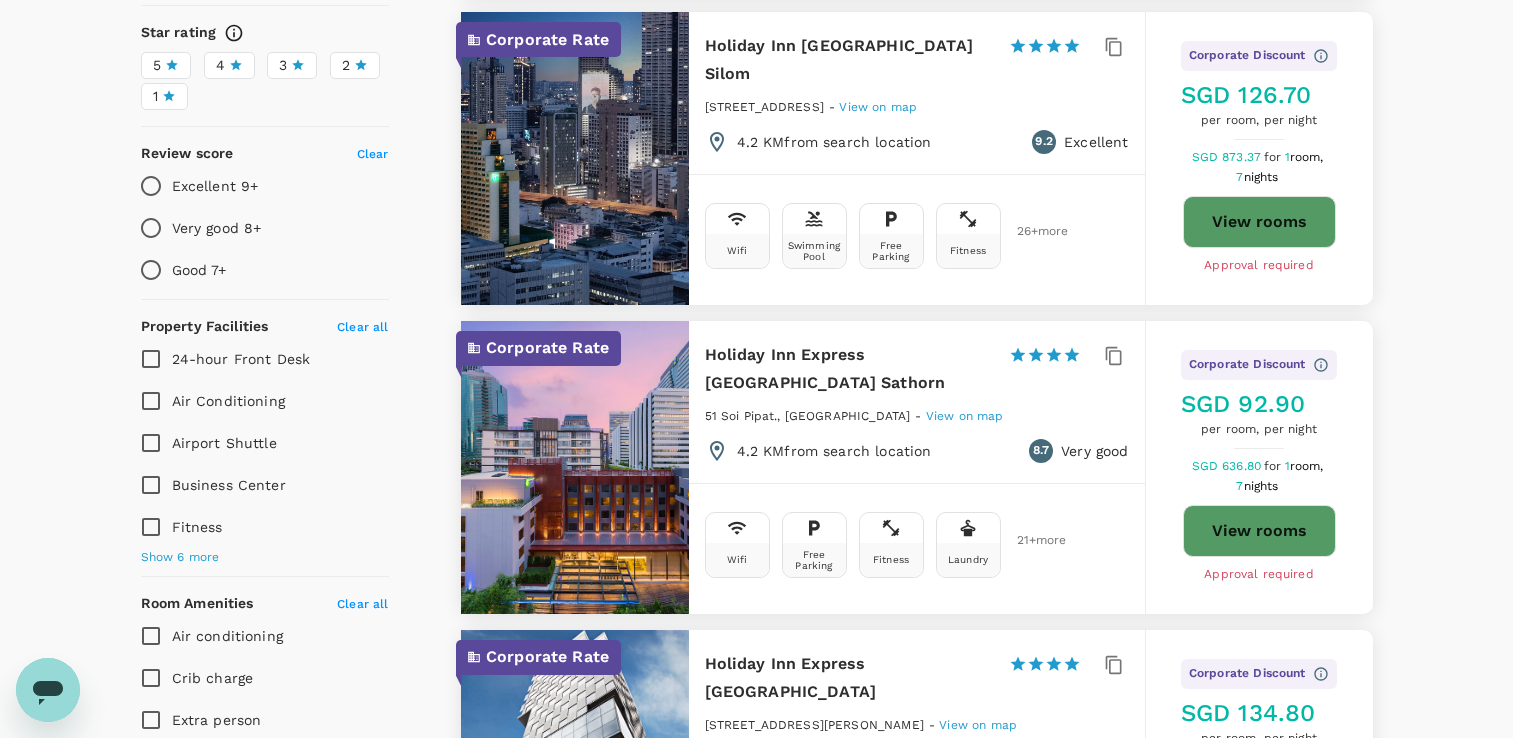 scroll, scrollTop: 400, scrollLeft: 0, axis: vertical 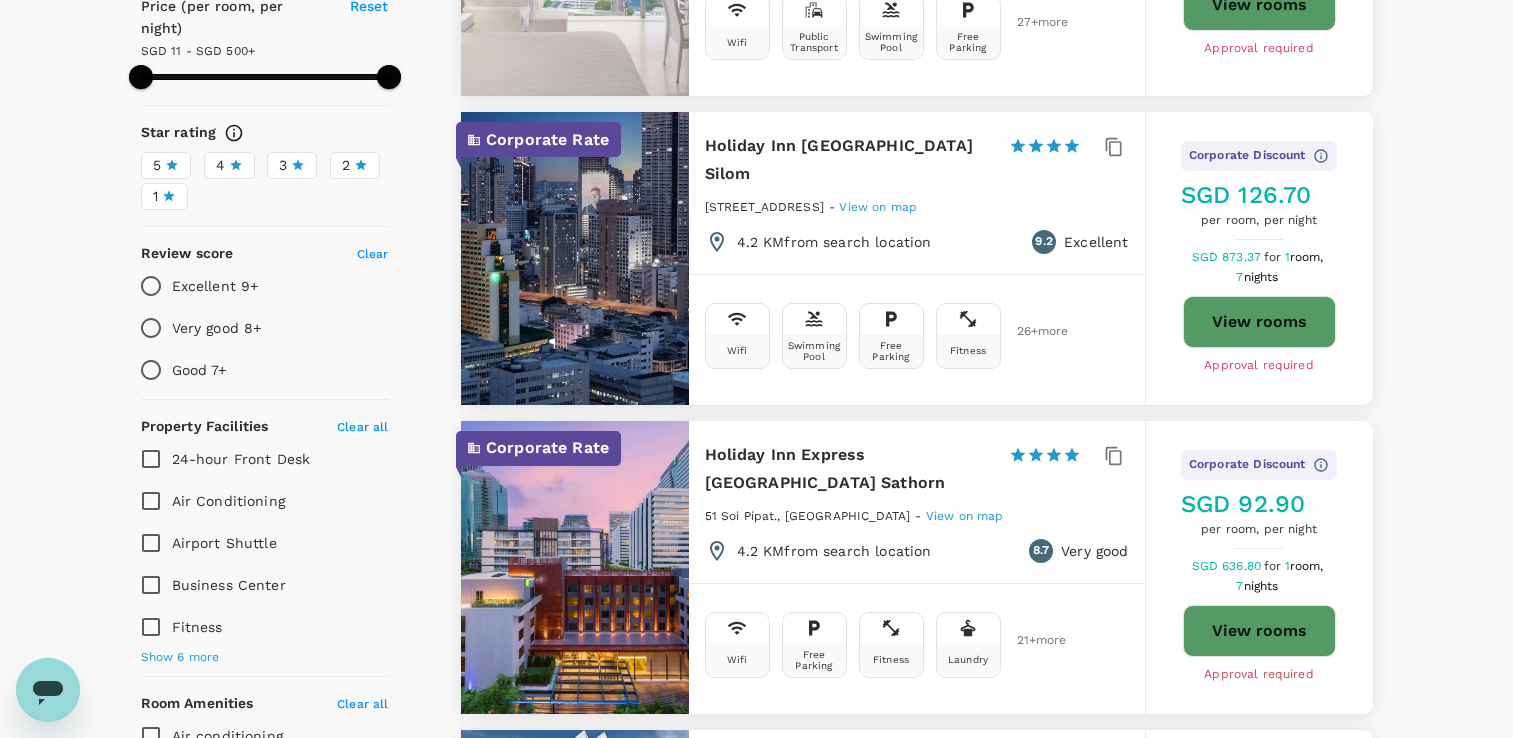 click on "View on map Policy Show accommodations that are hidden by company policy Price (per room, per night) Reset SGD 11 - SGD 500+ Star rating 5 4 3 2 1 Review score Clear Excellent 9+ Very good 8+ Good 7+ Property Facilities Clear all 24-hour Front Desk Air Conditioning Airport Shuttle Business Center Fitness Show 6 more Room Amenities Clear all Air conditioning Crib charge Extra person Family room Hot tub Show 8 more Meals Clear all BBQ/Picnic area Coffee shop Coffee/tea Complimentary in-room coffee or tea Kitchenette Show 4 more Additional Facilities Clear all Full Service Spa 601   hotels found  |   0   hidden by policy Currency :  SGD Sort by :  Recommended Corporate Rate Pullman Bangkok Hotel G 1 Star 2 Stars 3 Stars 4 Stars 5 Stars 188 Silom Road-bangrak, BANGKOK   -   View on map 4.3 KM  from search location 8.8 Very good Wifi Public Transport Swimming Pool Free Parking 27 +  more SGD 133.21 per room, per night SGD 918.94 for 1  room, 7  nights View rooms Approval required Corporate Rate 1 Star 2 Stars   -" at bounding box center [756, 2945] 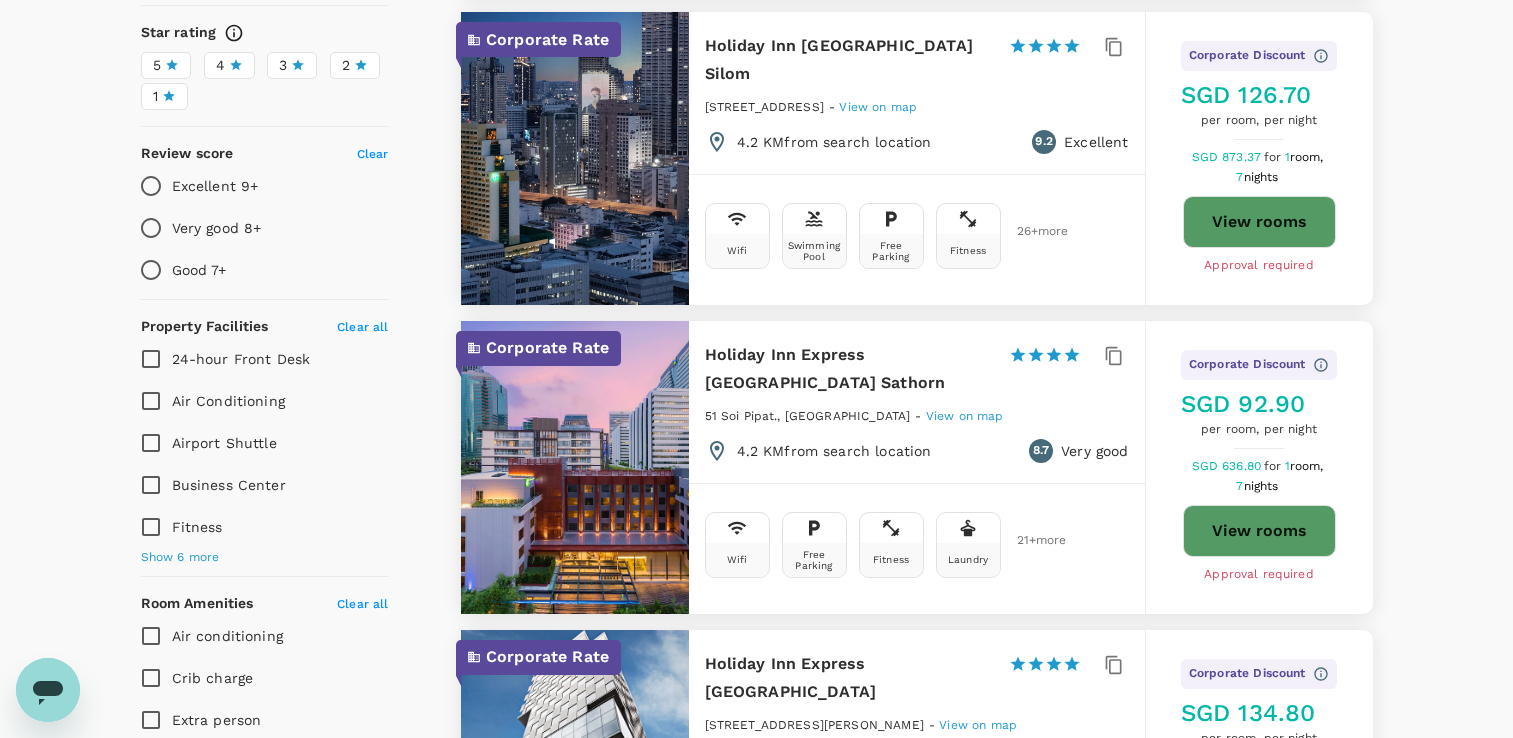 click on "View on map Policy Show accommodations that are hidden by company policy Price (per room, per night) Reset SGD 11 - SGD 500+ Star rating 5 4 3 2 1 Review score Clear Excellent 9+ Very good 8+ Good 7+ Property Facilities Clear all 24-hour Front Desk Air Conditioning Airport Shuttle Business Center Fitness Show 6 more Room Amenities Clear all Air conditioning Crib charge Extra person Family room Hot tub Show 8 more Meals Clear all BBQ/Picnic area Coffee shop Coffee/tea Complimentary in-room coffee or tea Kitchenette Show 4 more Additional Facilities Clear all Full Service Spa 601   hotels found  |   0   hidden by policy Currency :  SGD Sort by :  Recommended Corporate Rate Pullman Bangkok Hotel G 1 Star 2 Stars 3 Stars 4 Stars 5 Stars 188 Silom Road-bangrak, BANGKOK   -   View on map 4.3 KM  from search location 8.8 Very good Wifi Public Transport Swimming Pool Free Parking 27 +  more SGD 133.21 per room, per night SGD 918.94 for 1  room, 7  nights View rooms Approval required Corporate Rate 1 Star 2 Stars   -" at bounding box center [756, 2845] 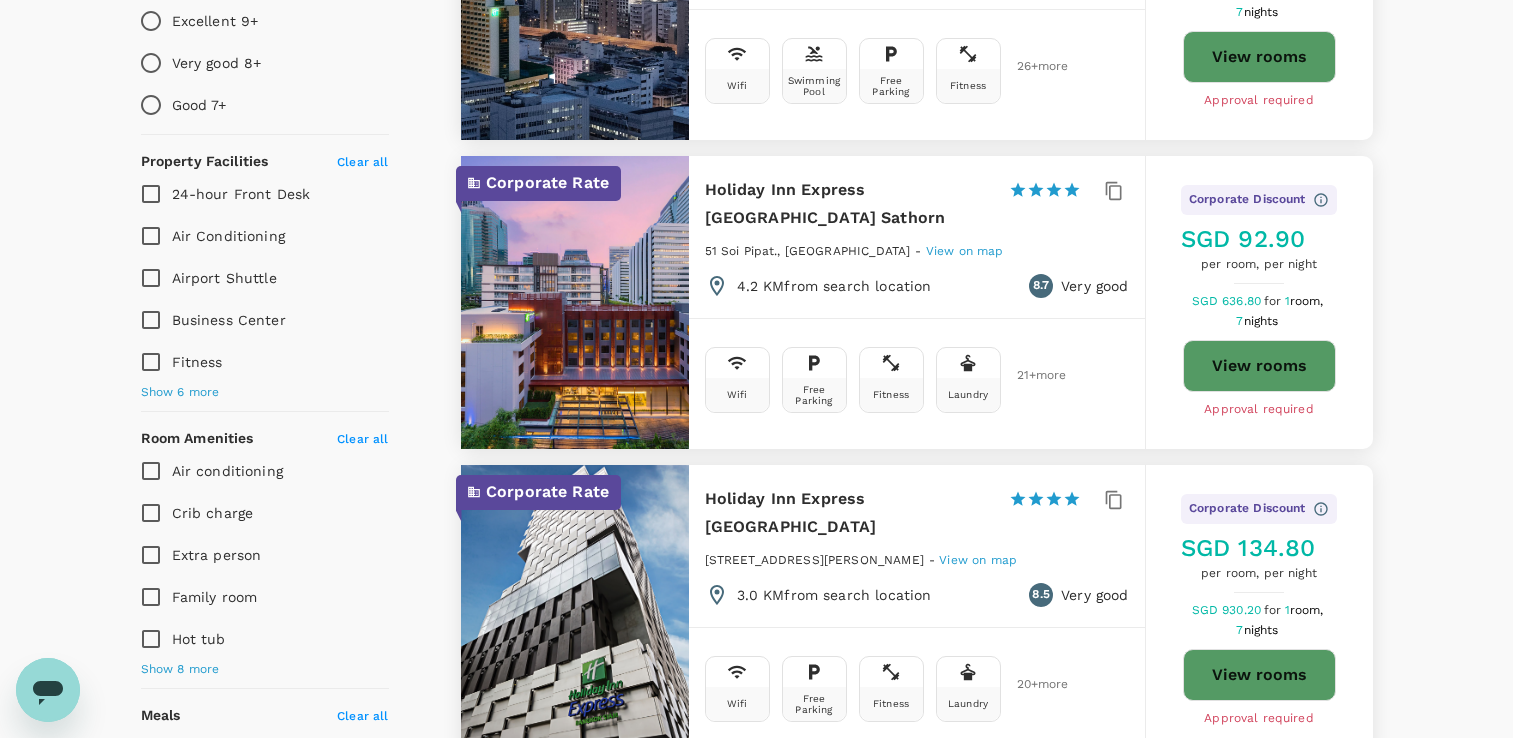 scroll, scrollTop: 700, scrollLeft: 0, axis: vertical 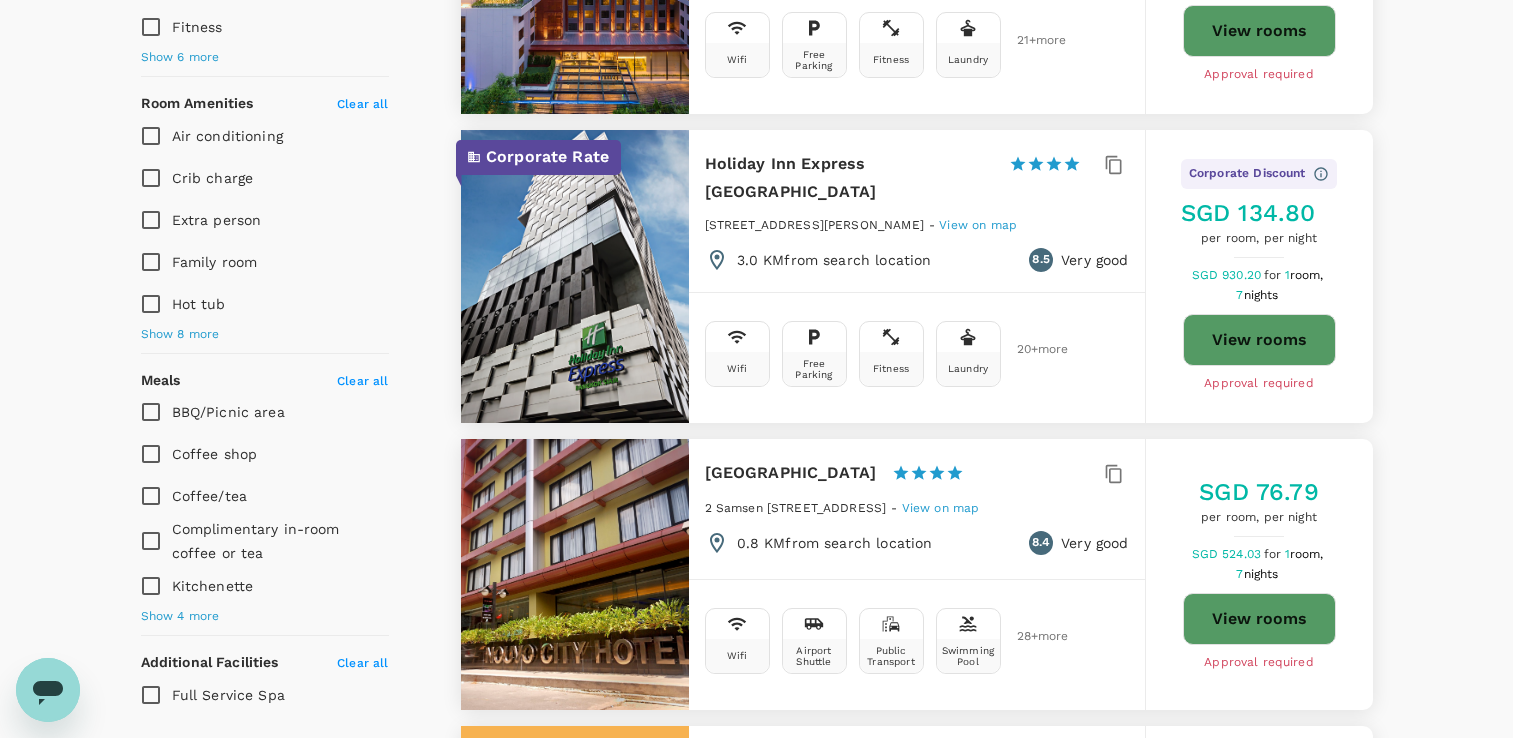 type on "499.28" 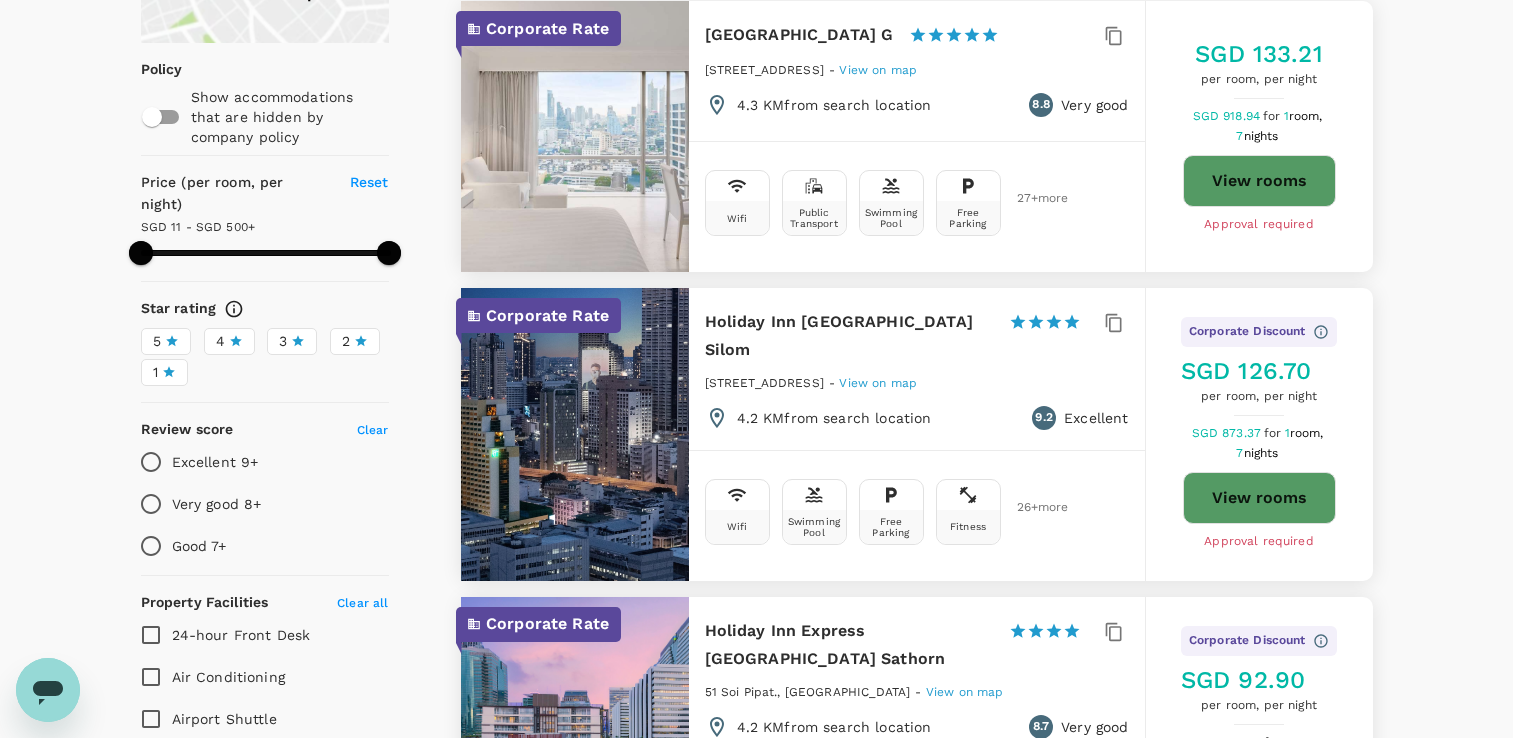 scroll, scrollTop: 0, scrollLeft: 0, axis: both 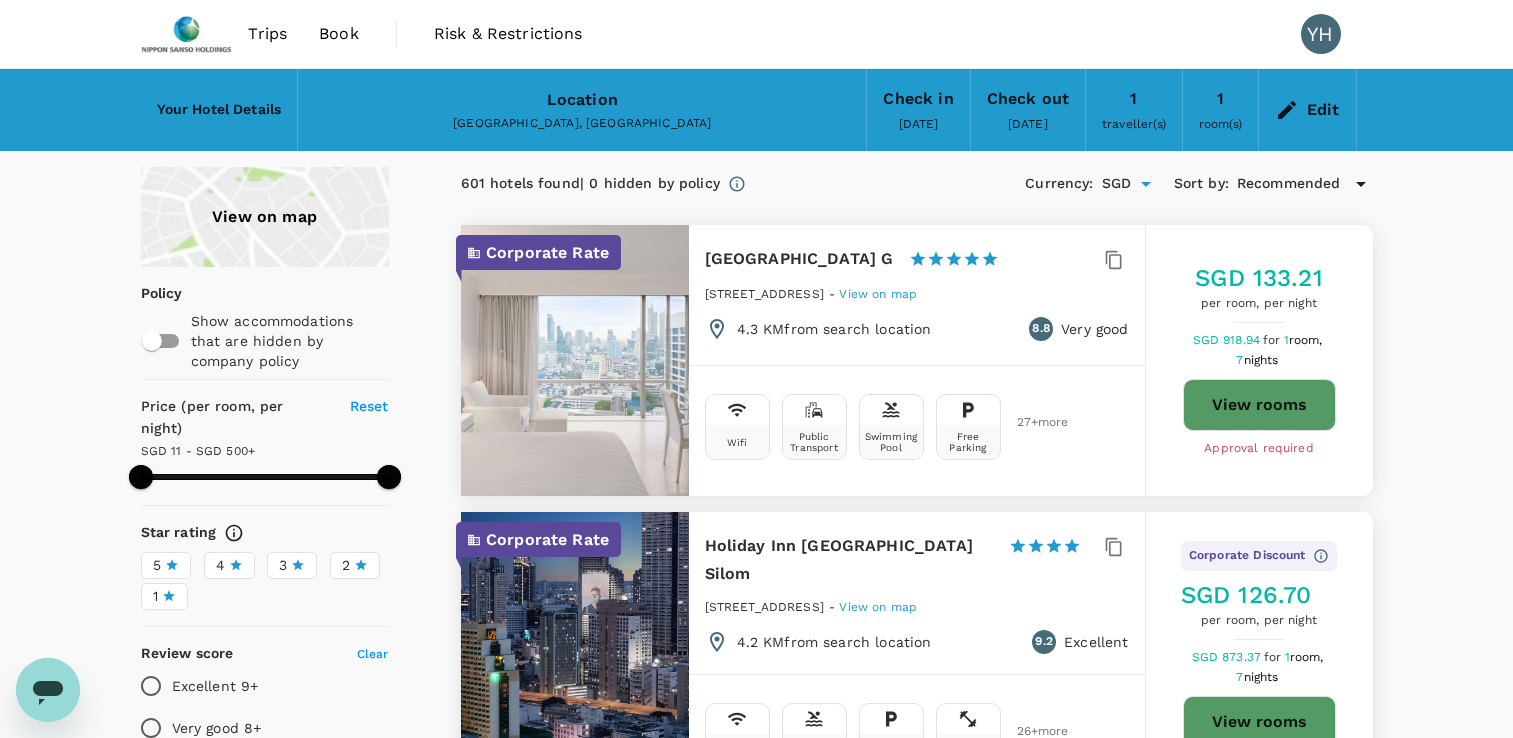 click on "View rooms" at bounding box center [1259, 405] 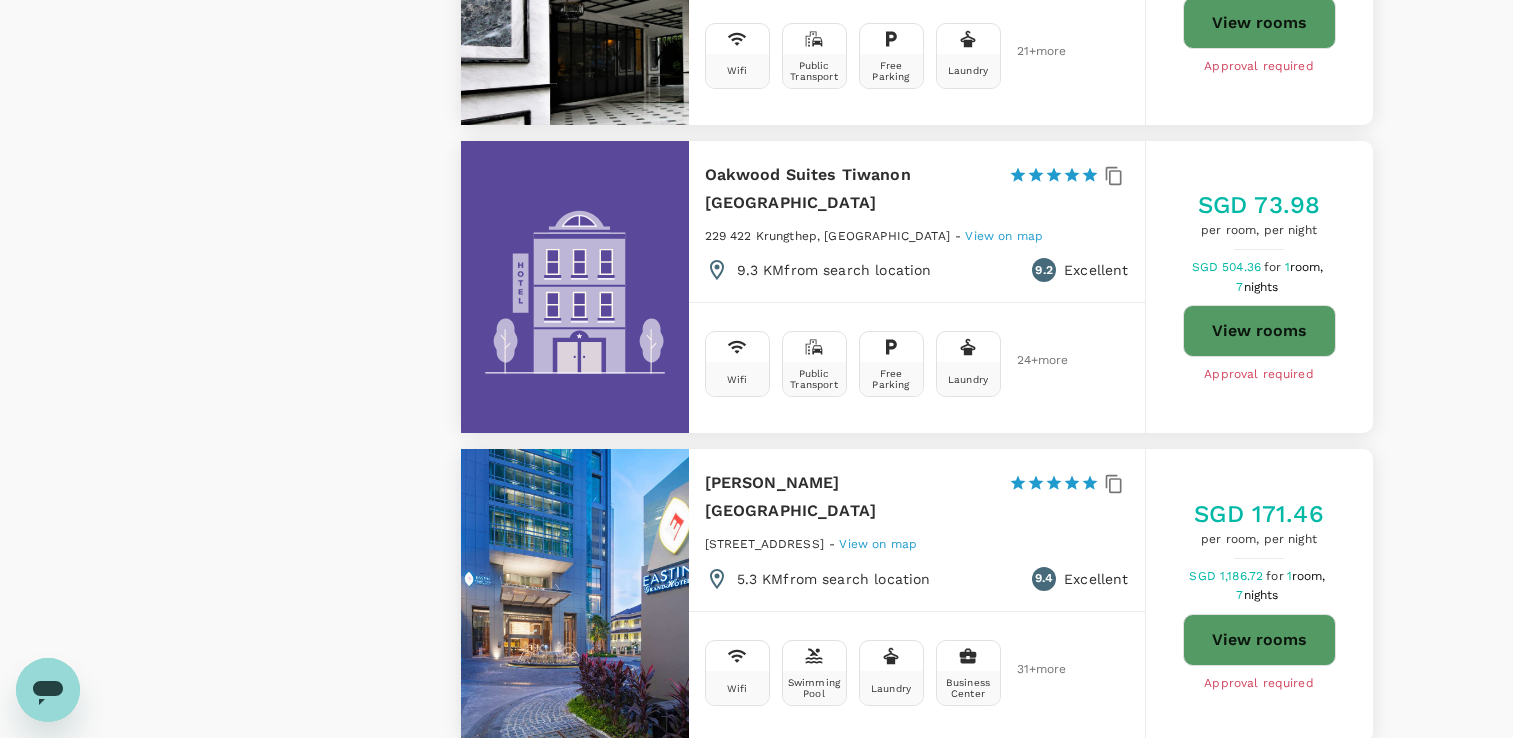 scroll, scrollTop: 4100, scrollLeft: 0, axis: vertical 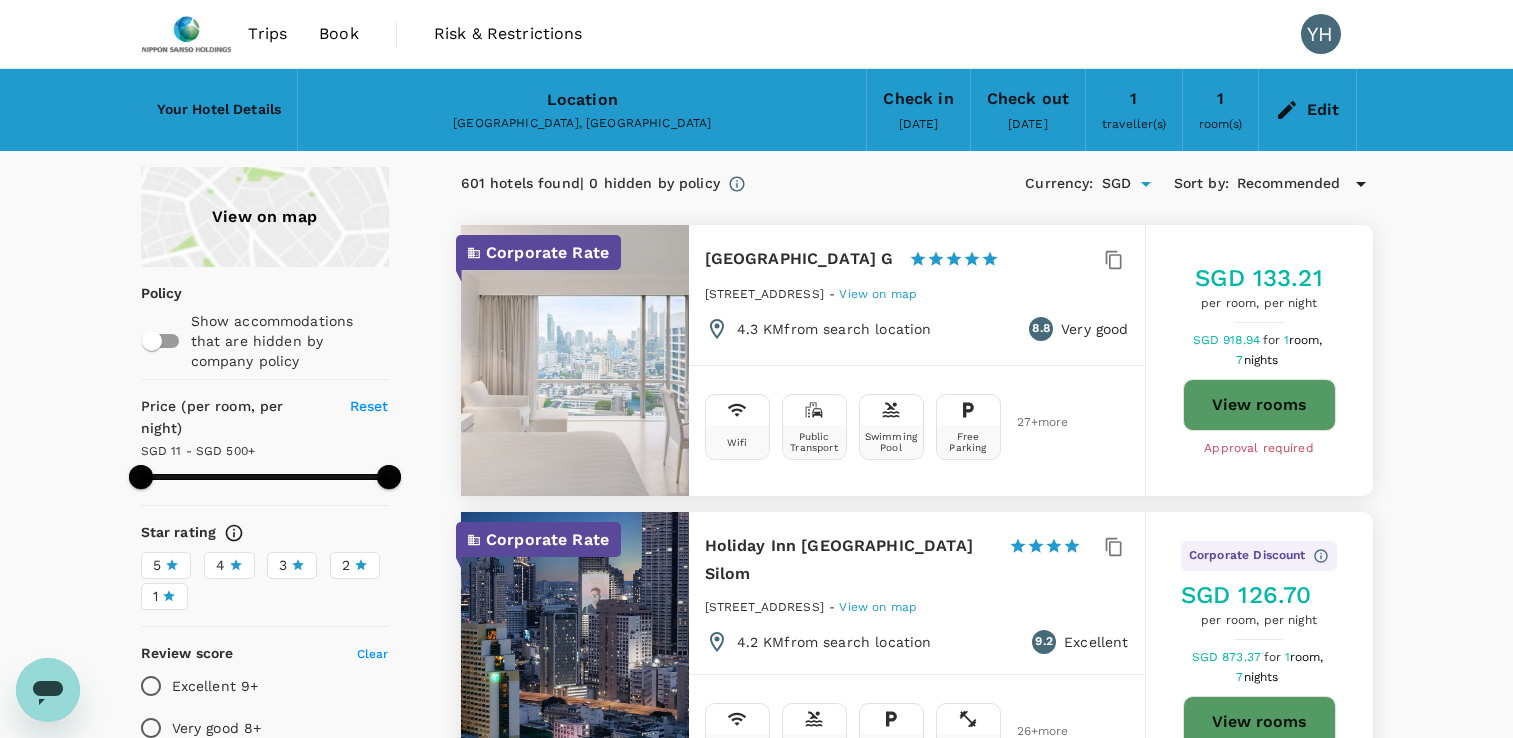 click on "Bangkok, Thailand" at bounding box center (582, 124) 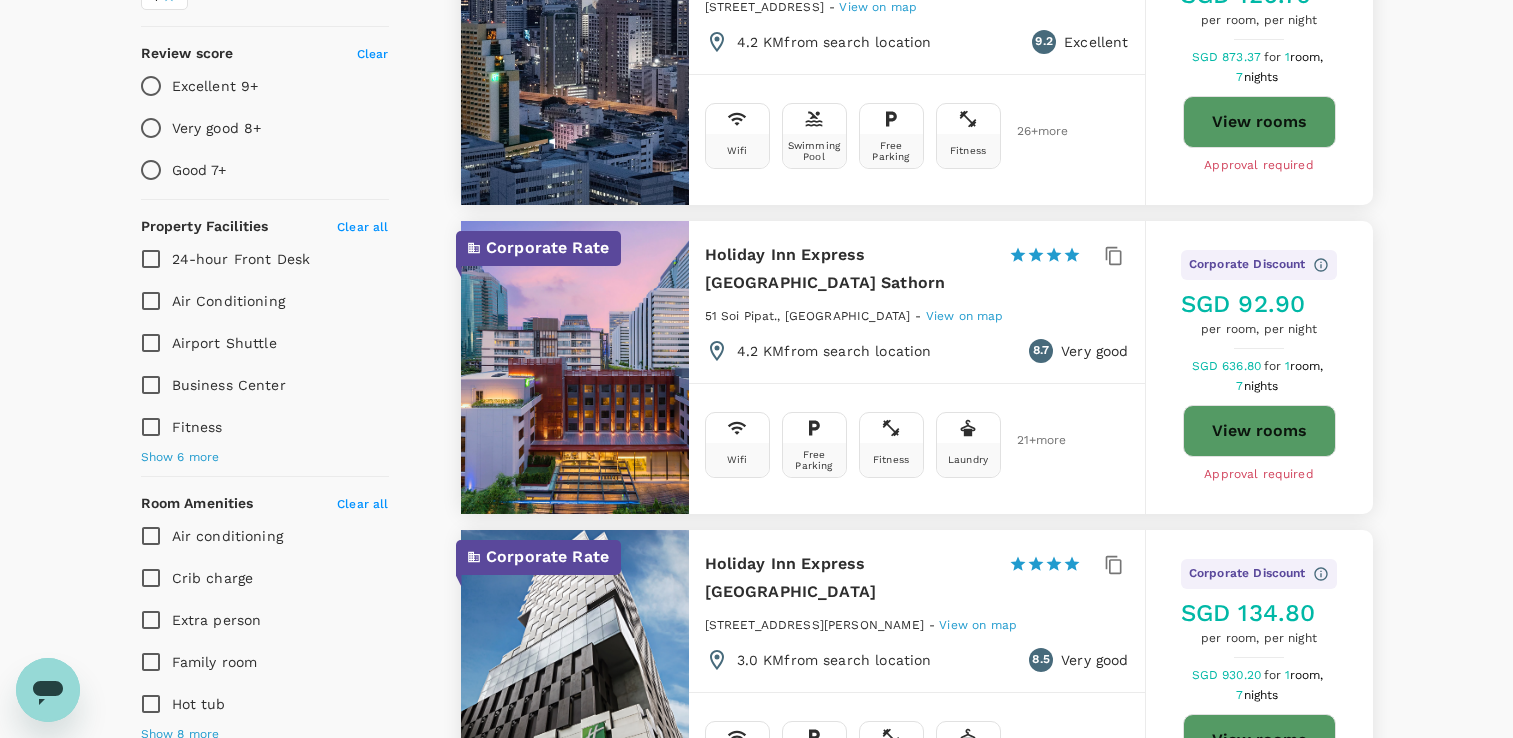 scroll, scrollTop: 0, scrollLeft: 0, axis: both 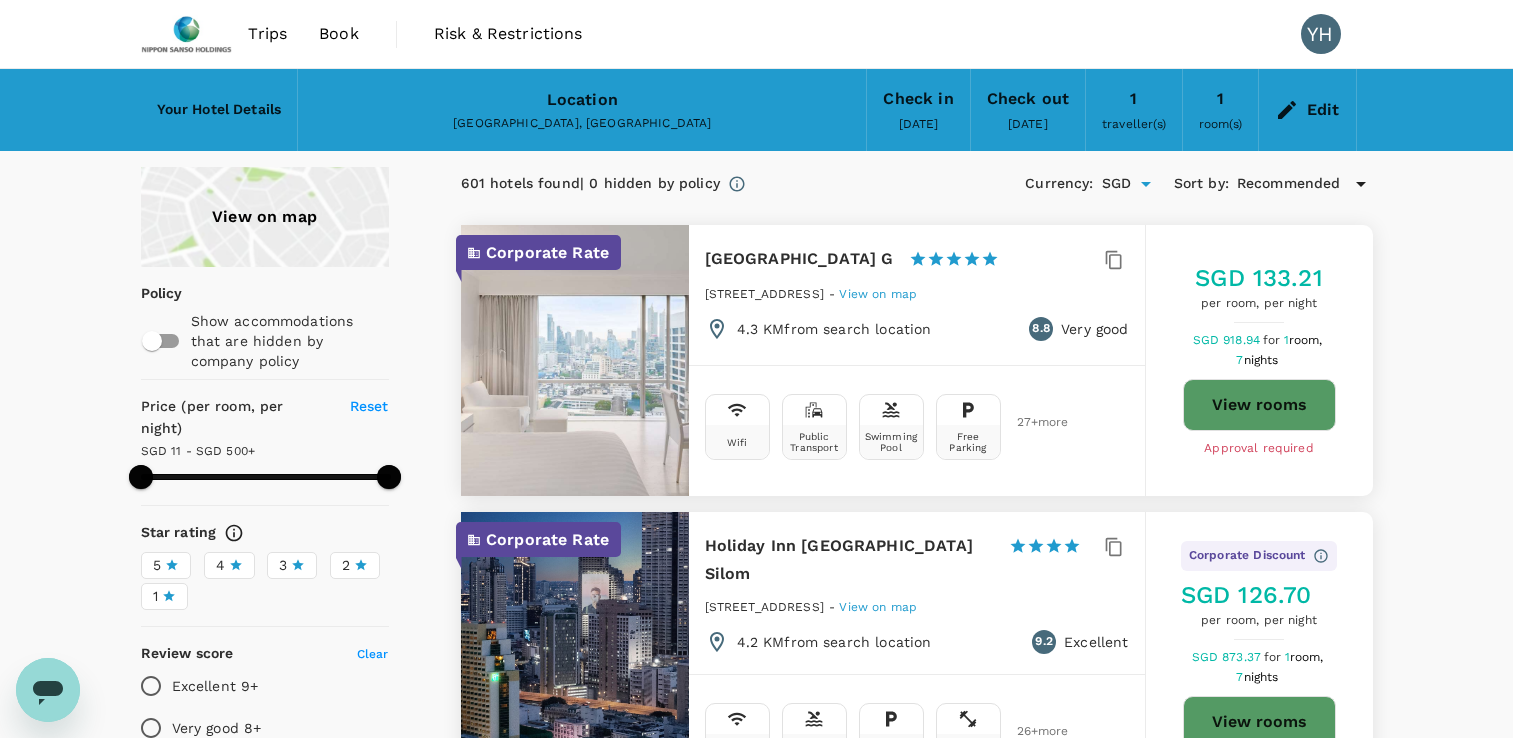 click on "Bangkok, Thailand" at bounding box center (582, 124) 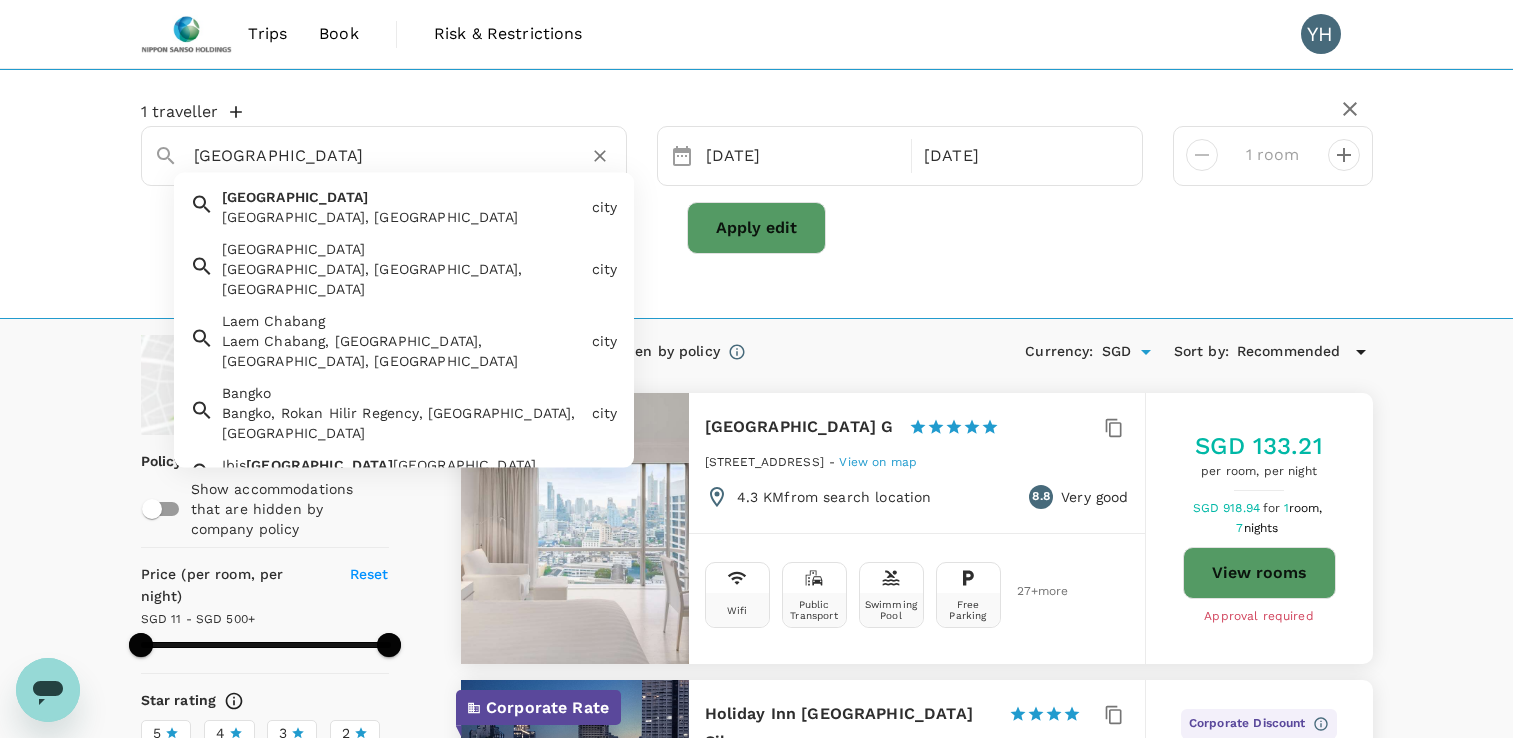 drag, startPoint x: 299, startPoint y: 156, endPoint x: 162, endPoint y: 155, distance: 137.00365 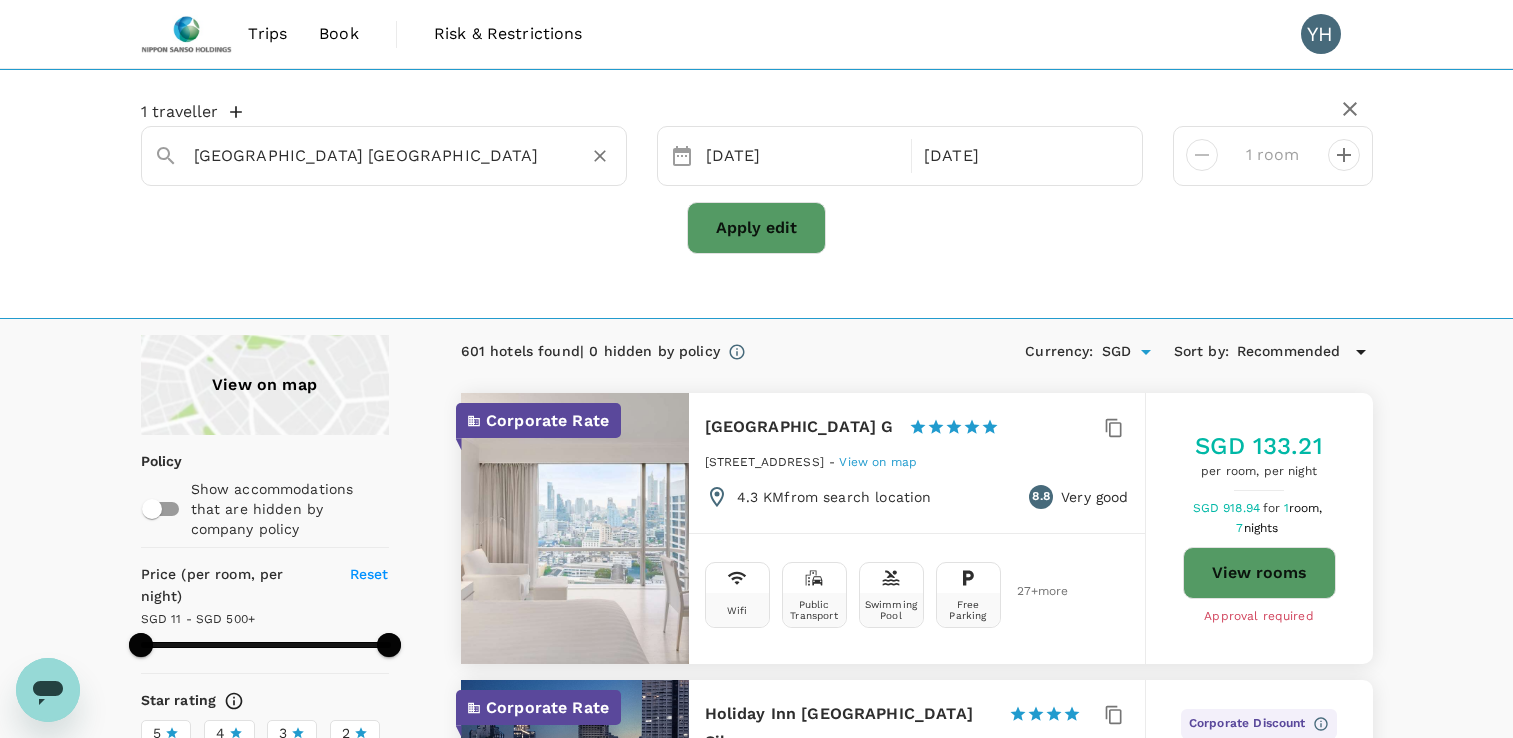 type on "Montien Hotel Surawong Bangkok" 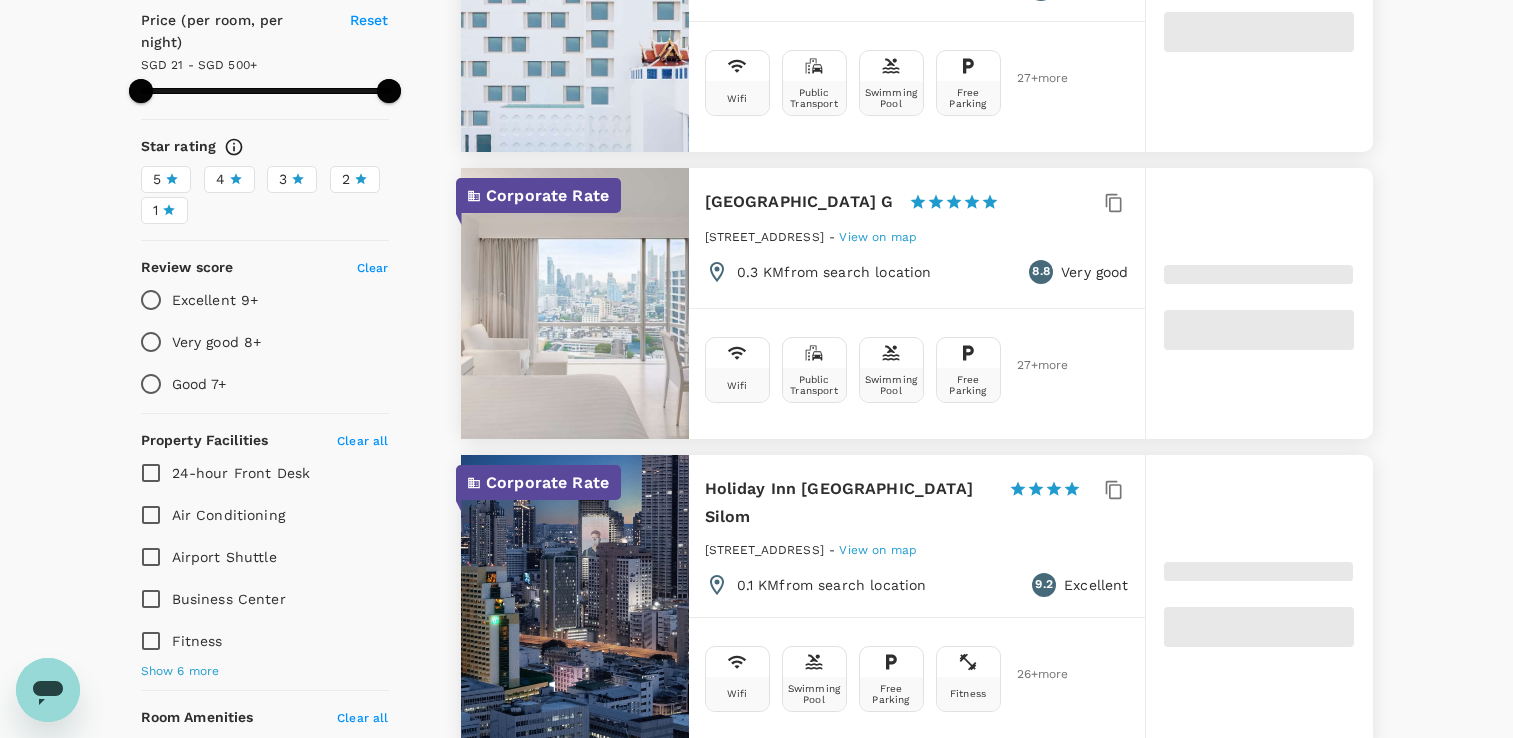 scroll, scrollTop: 200, scrollLeft: 0, axis: vertical 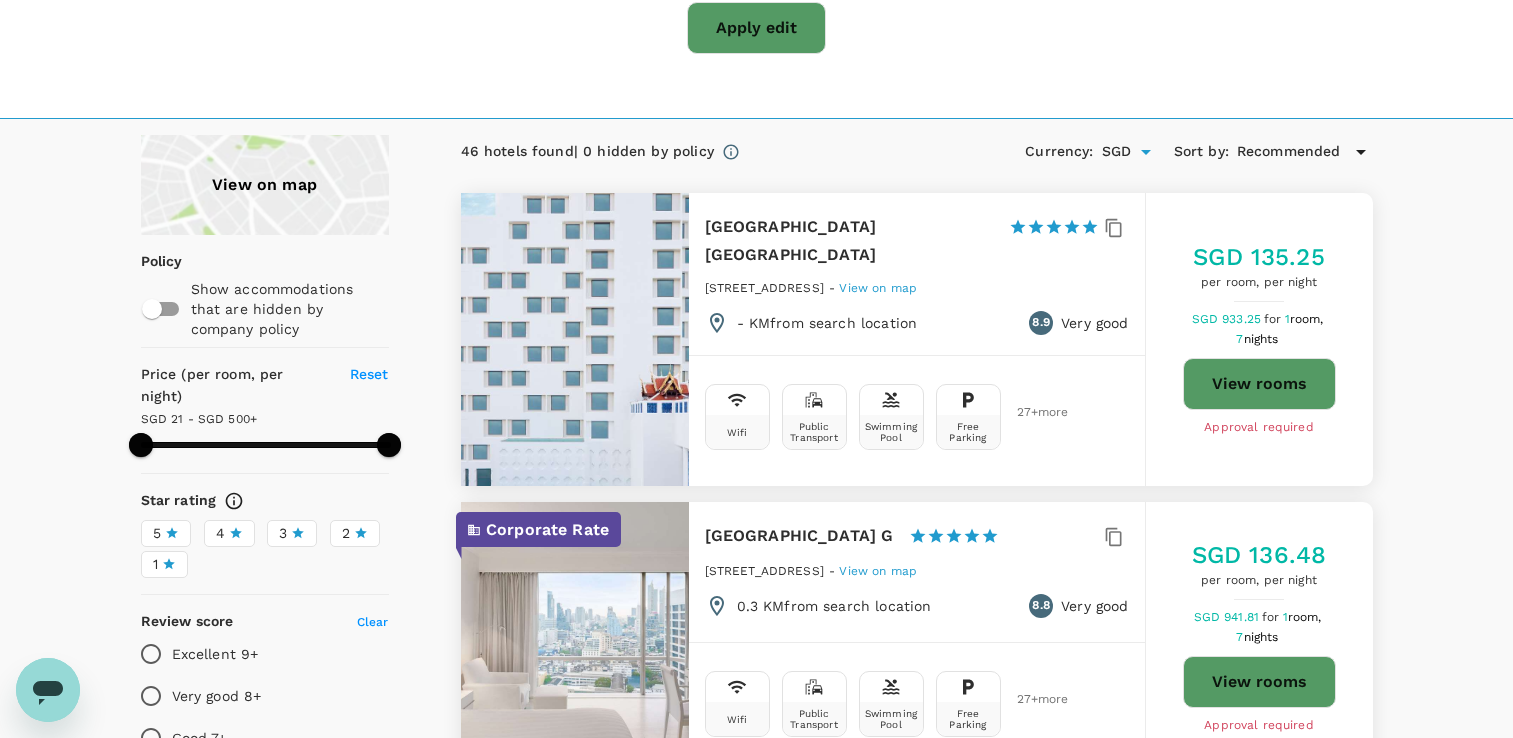 click on "View on map Policy Show accommodations that are hidden by company policy Price (per room, per night) Reset SGD 21 - SGD 500+ Star rating 5 4 3 2 1 Review score Clear Excellent 9+ Very good 8+ Good 7+ Property Facilities Clear all 24-hour Front Desk Air Conditioning Airport Shuttle Business Center Fitness Show 6 more Room Amenities Clear all Air conditioning Crib charge Extra person Family room Hot tub Show 7 more Meals Clear all BBQ/Picnic area Coffee shop Coffee/tea Complimentary in-room coffee or tea Kitchenette Show 4 more Additional Facilities Clear all Full Service Spa 46   hotels found  |   0   hidden by policy Currency :  SGD Sort by :  Recommended Montien Hotel Surawong Bangkok 1 Star 2 Stars 3 Stars 4 Stars 5 Stars 54 Surawong Road, Bangkok   -   View on map - KM  from search location 8.9 Very good Wifi Public Transport Swimming Pool Free Parking 27 +  more SGD 135.25 per room, per night SGD 933.25 for 1  room, 7  nights View rooms Approval required Corporate Rate Pullman Bangkok Hotel G 1 Star   -" at bounding box center (756, 3288) 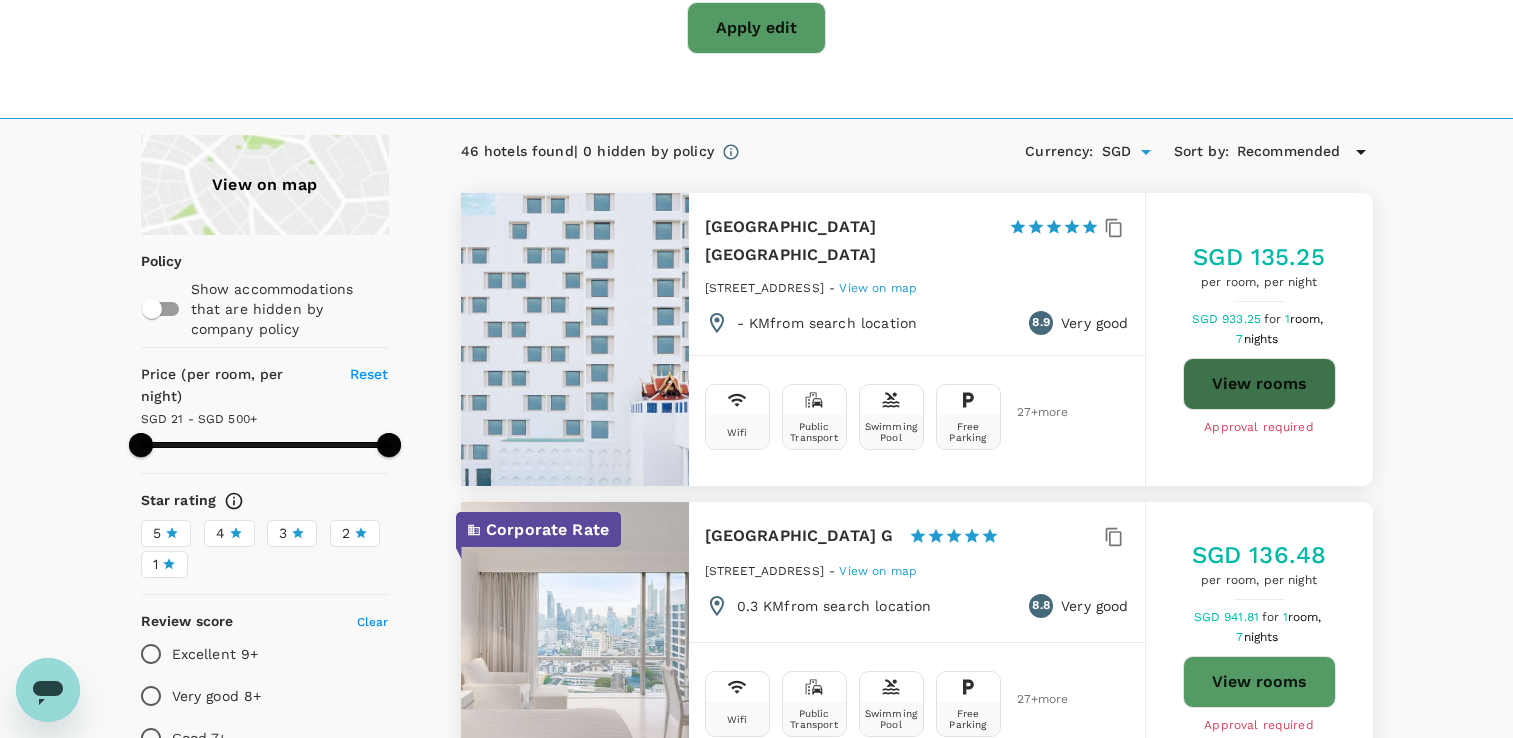click on "View rooms" at bounding box center [1259, 384] 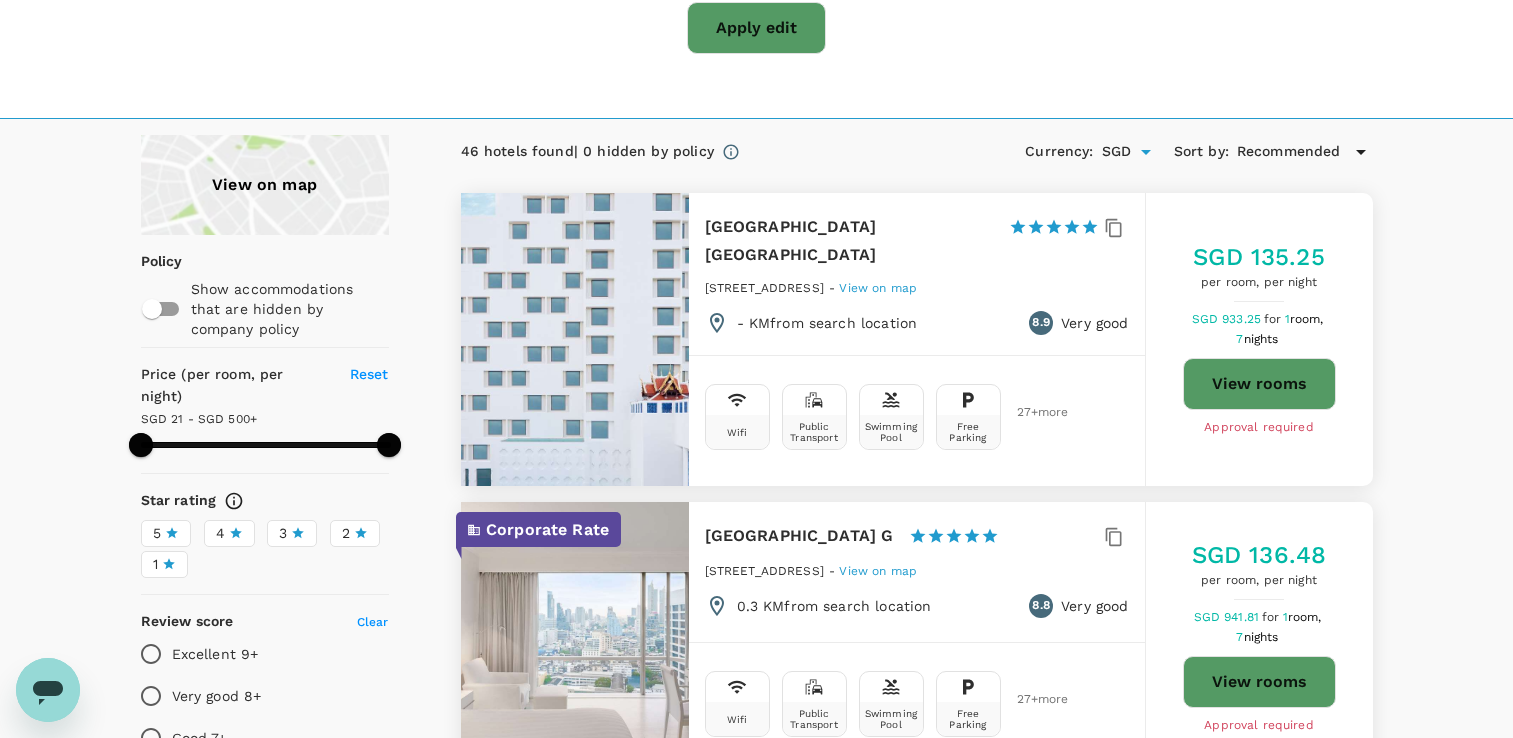 type on "499.22" 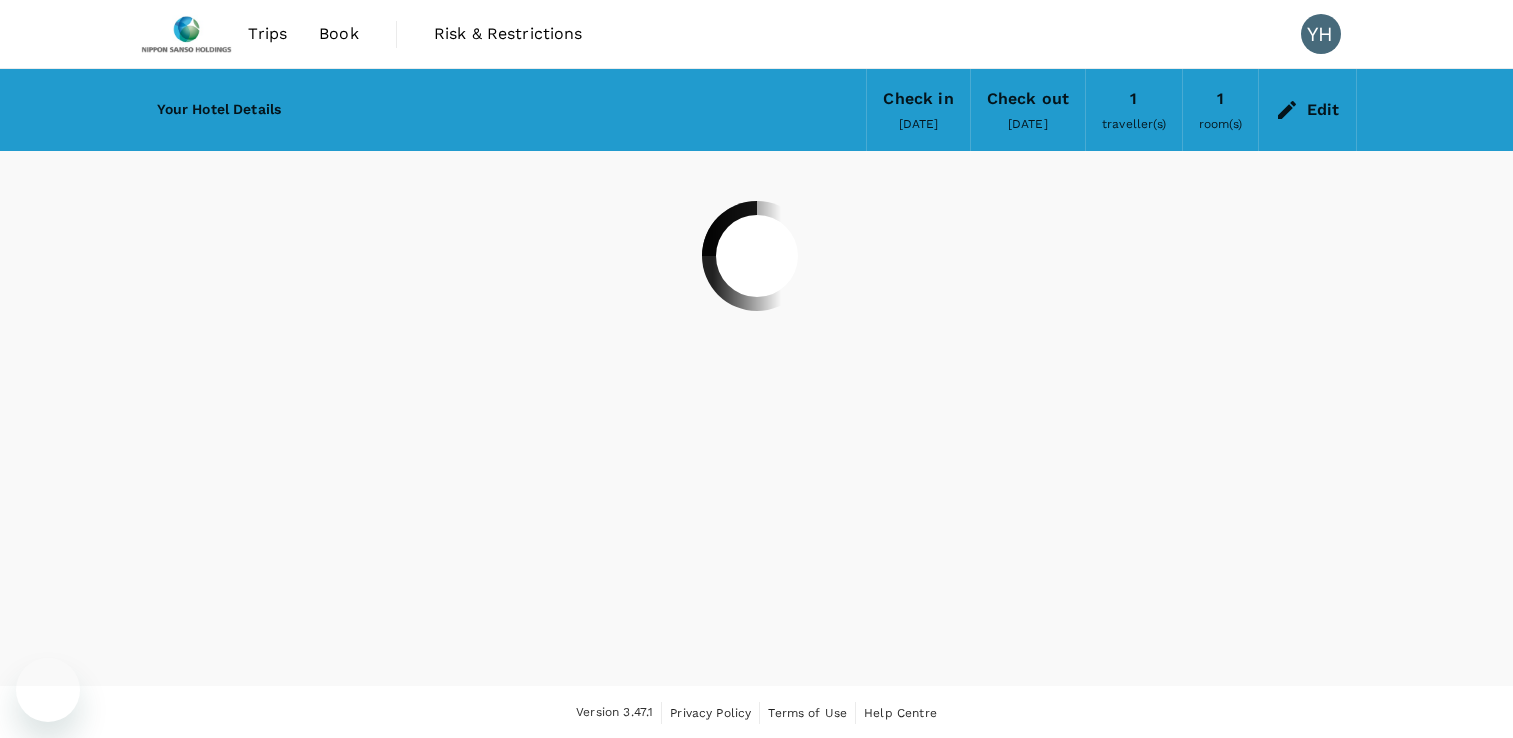 scroll, scrollTop: 0, scrollLeft: 0, axis: both 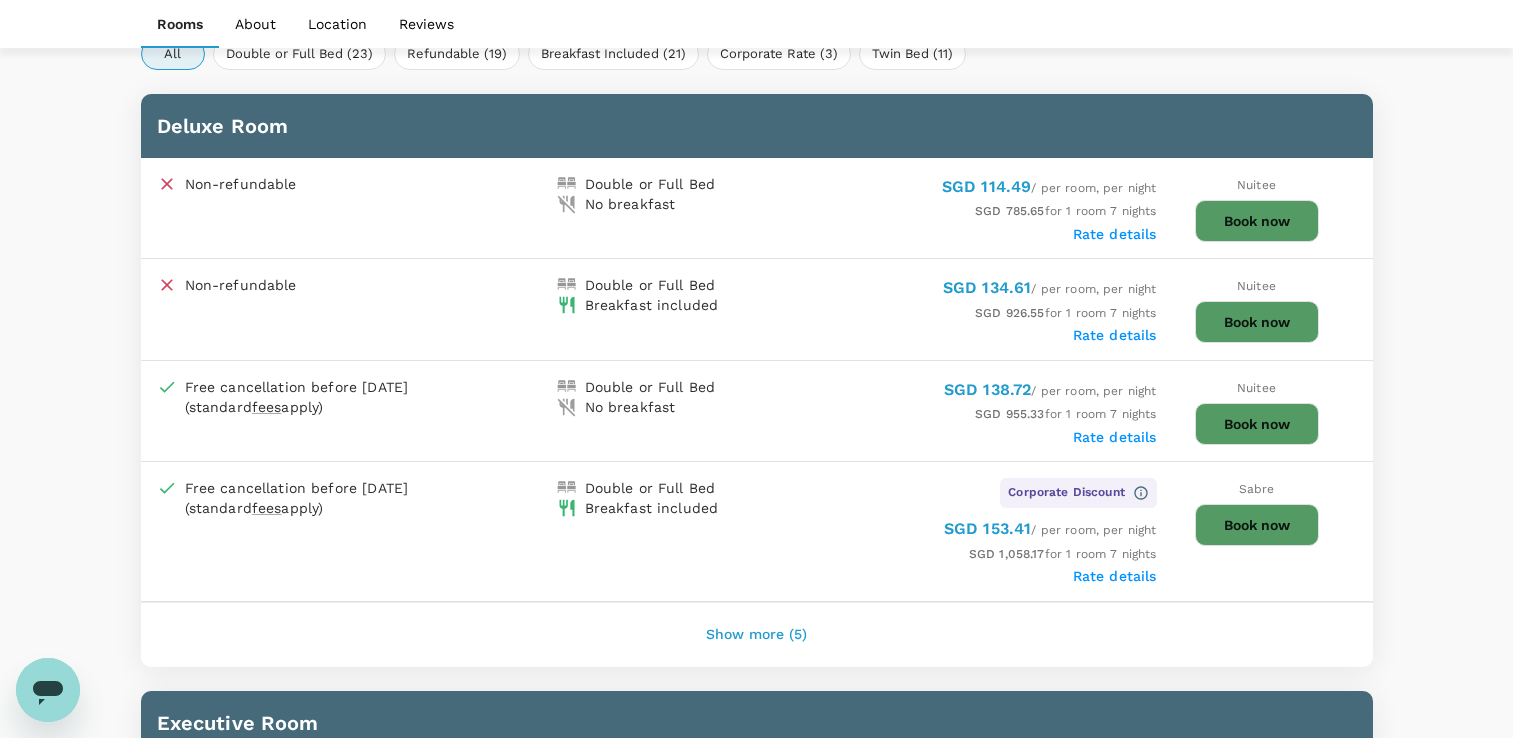 click on "Show more (5)" at bounding box center (756, 635) 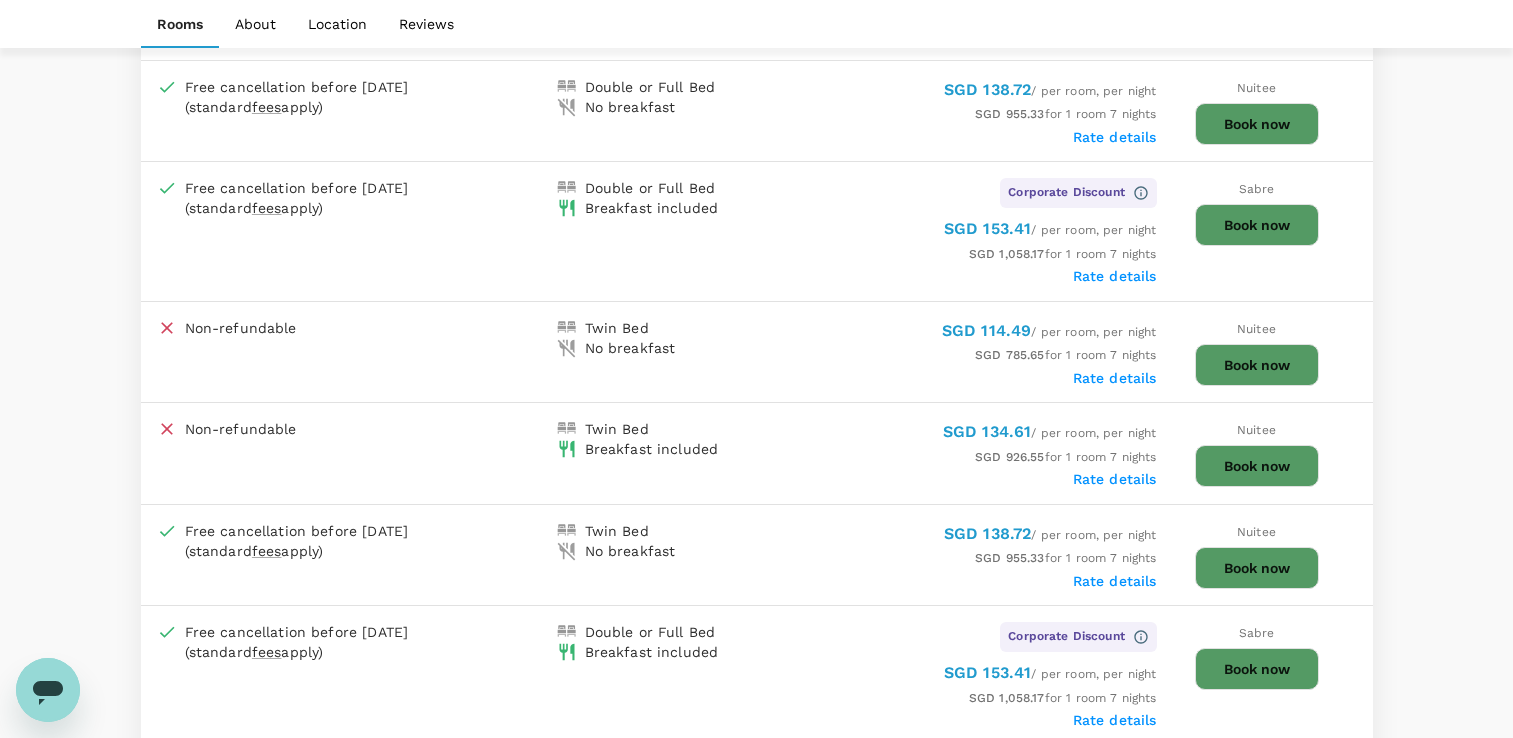 scroll, scrollTop: 1201, scrollLeft: 0, axis: vertical 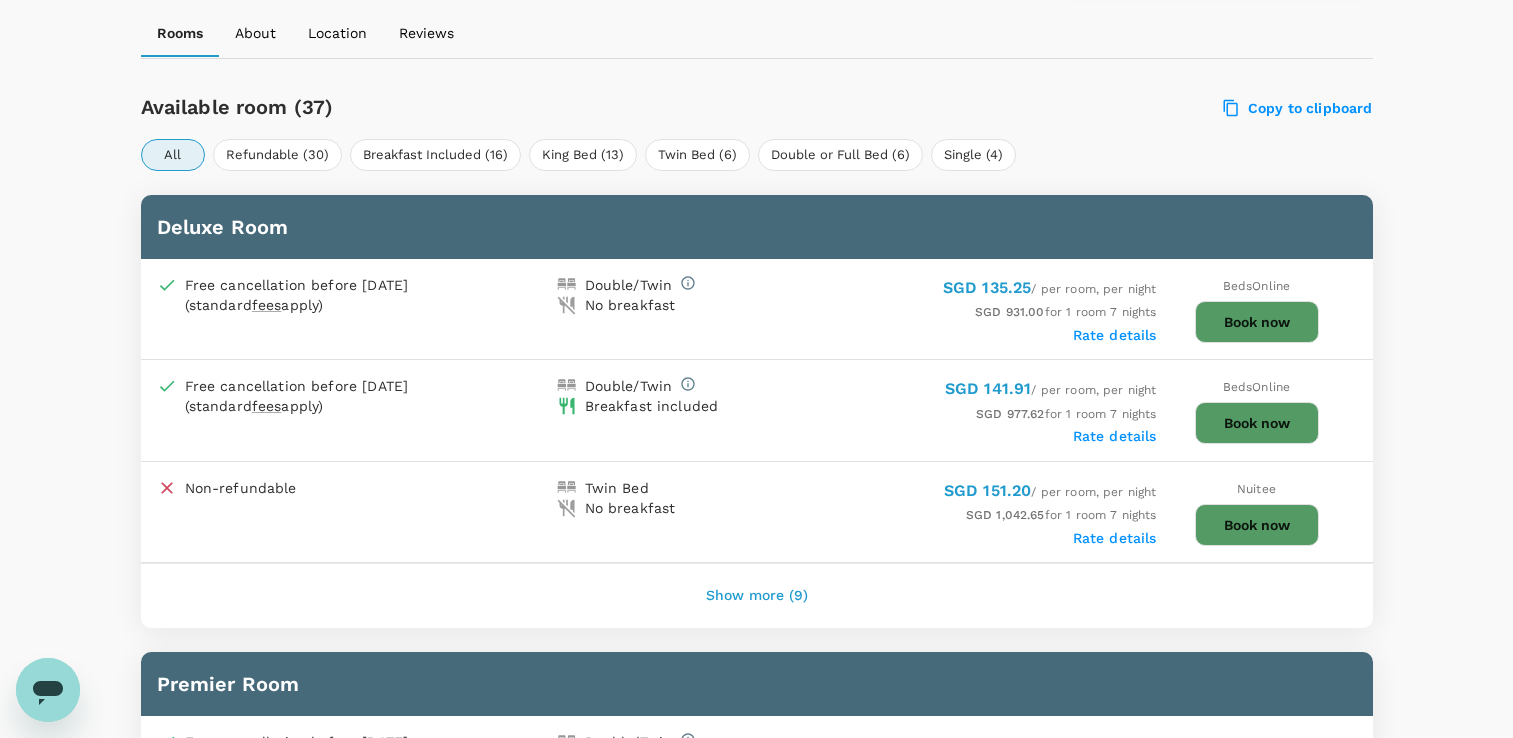 click on "Show more (9)" at bounding box center (757, 596) 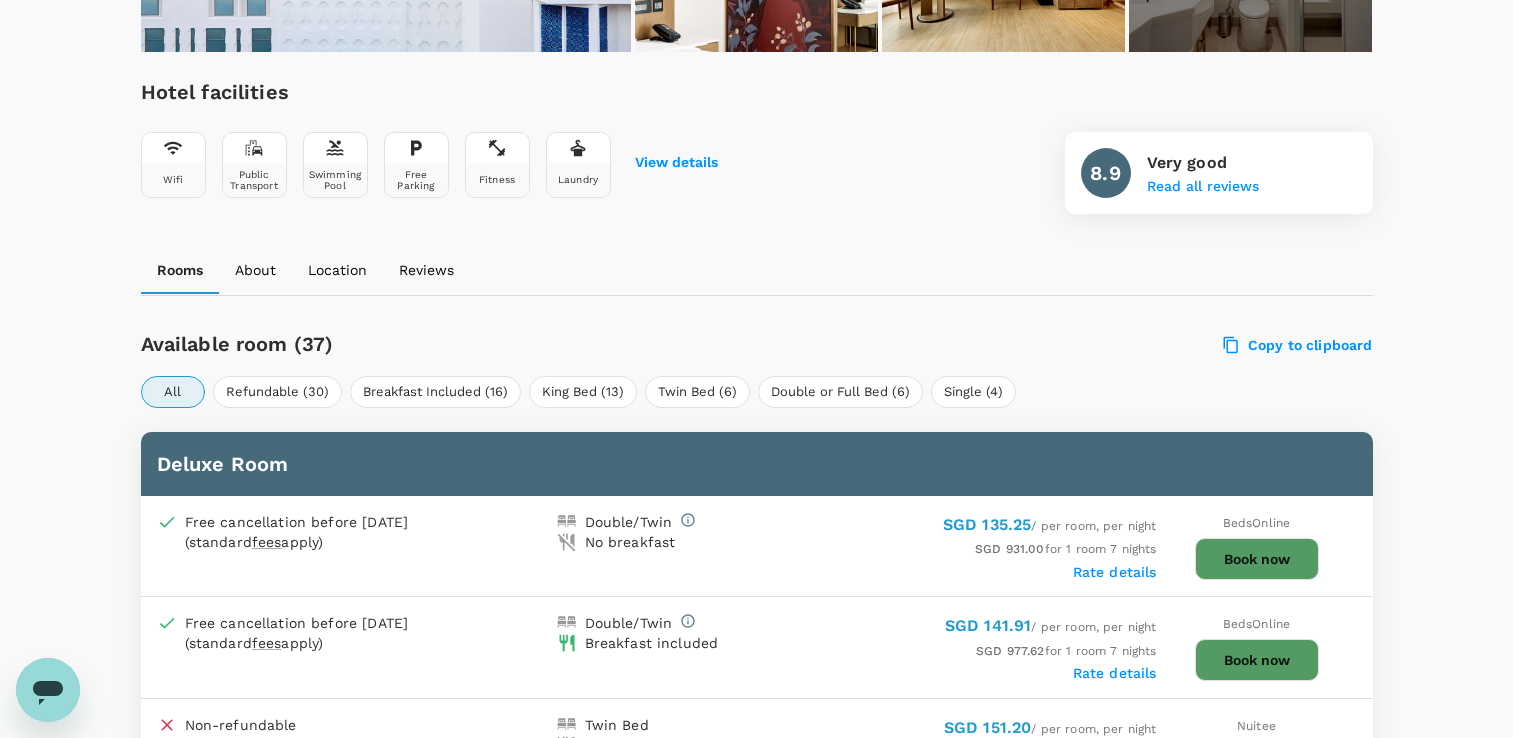 scroll, scrollTop: 100, scrollLeft: 0, axis: vertical 